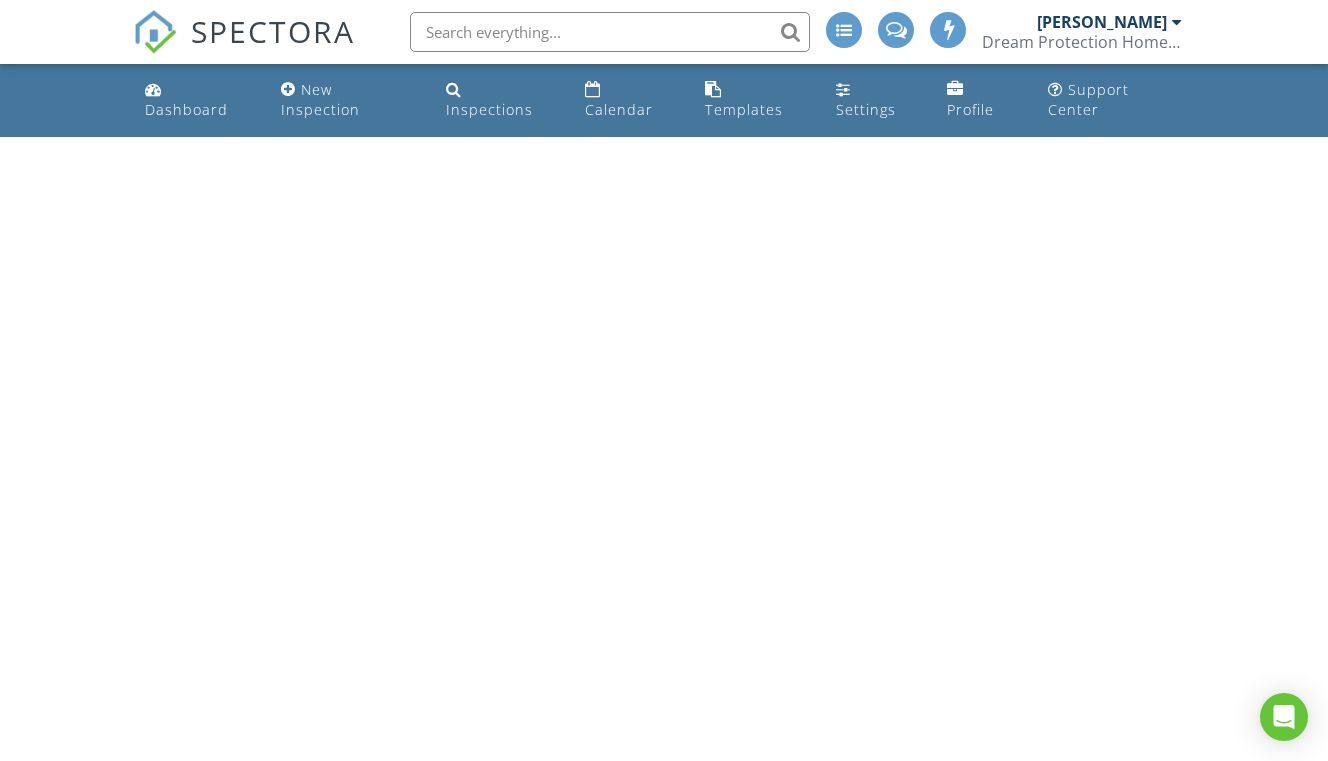 scroll, scrollTop: 0, scrollLeft: 0, axis: both 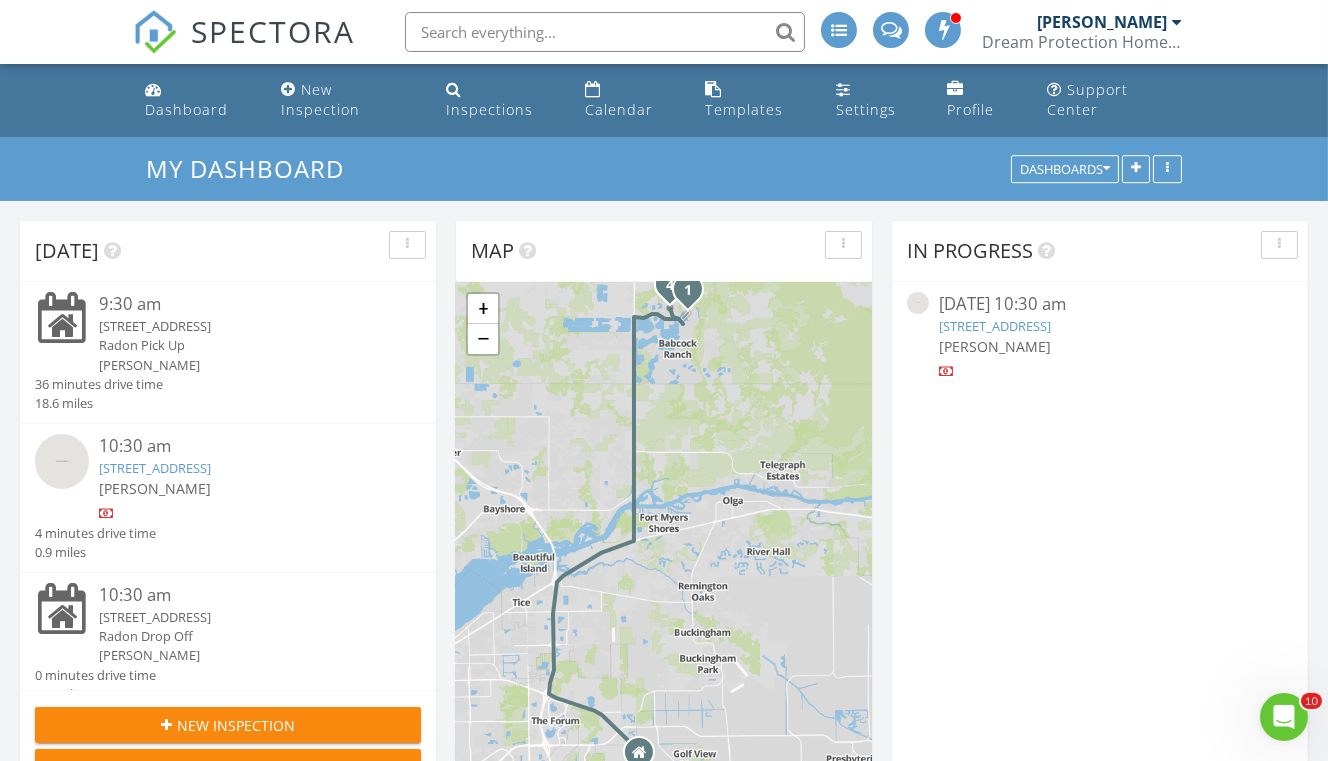 click on "43063 Boardwalk Loop, Punta Gorda, FL 33982" at bounding box center (995, 326) 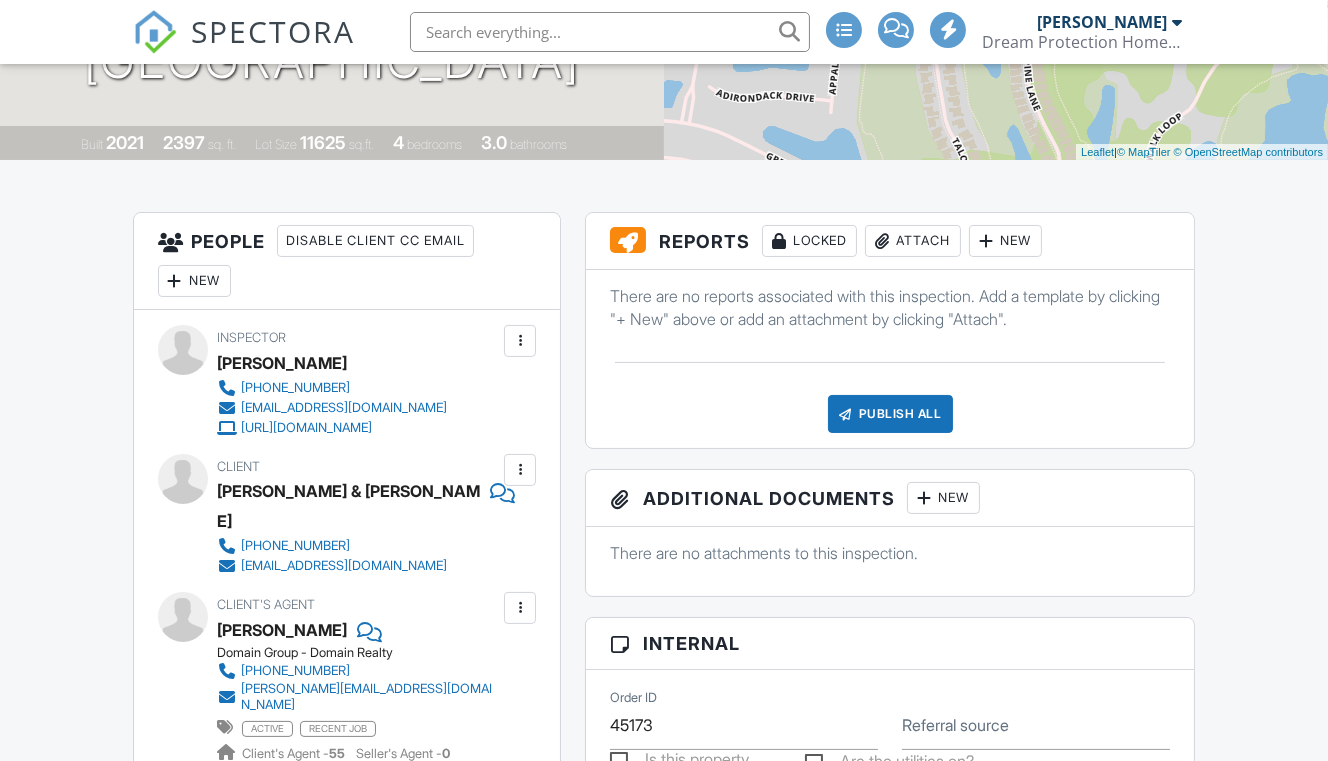 scroll, scrollTop: 791, scrollLeft: 0, axis: vertical 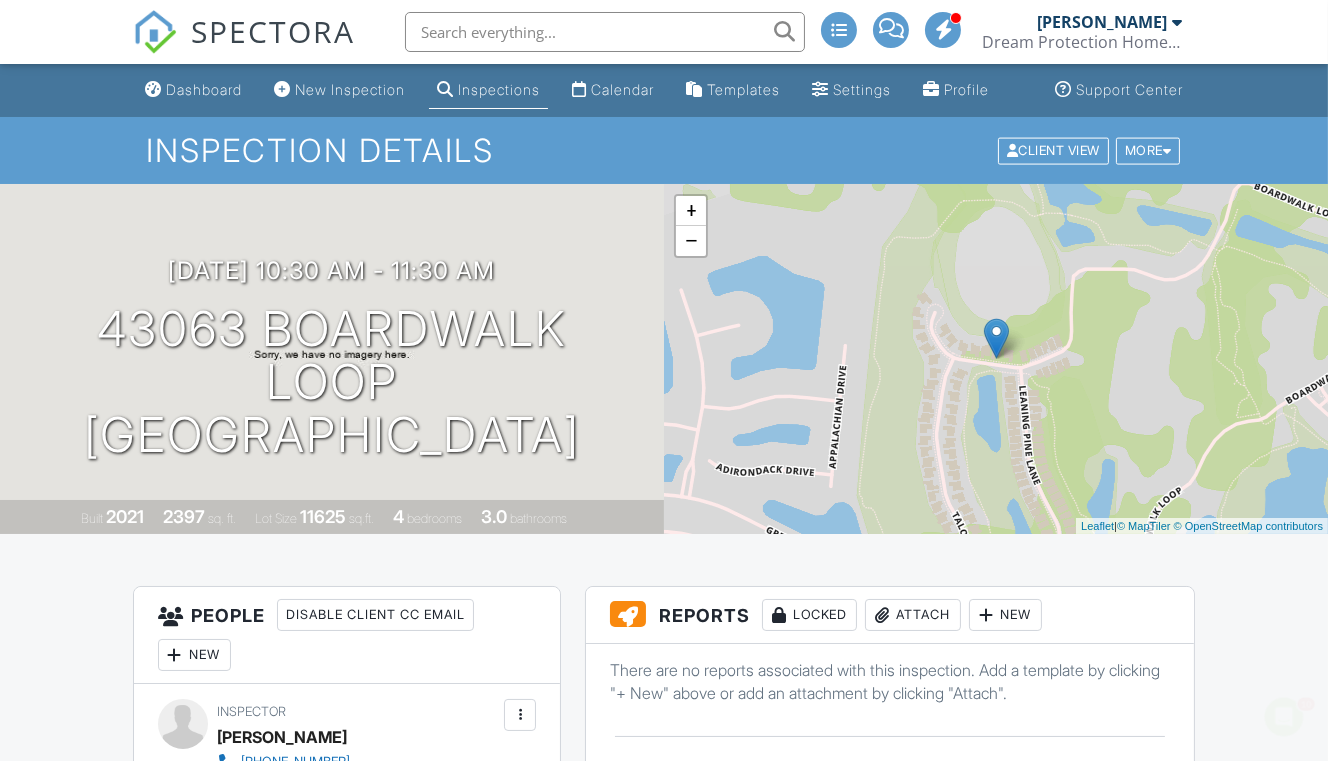 click on "Inspections" at bounding box center (499, 89) 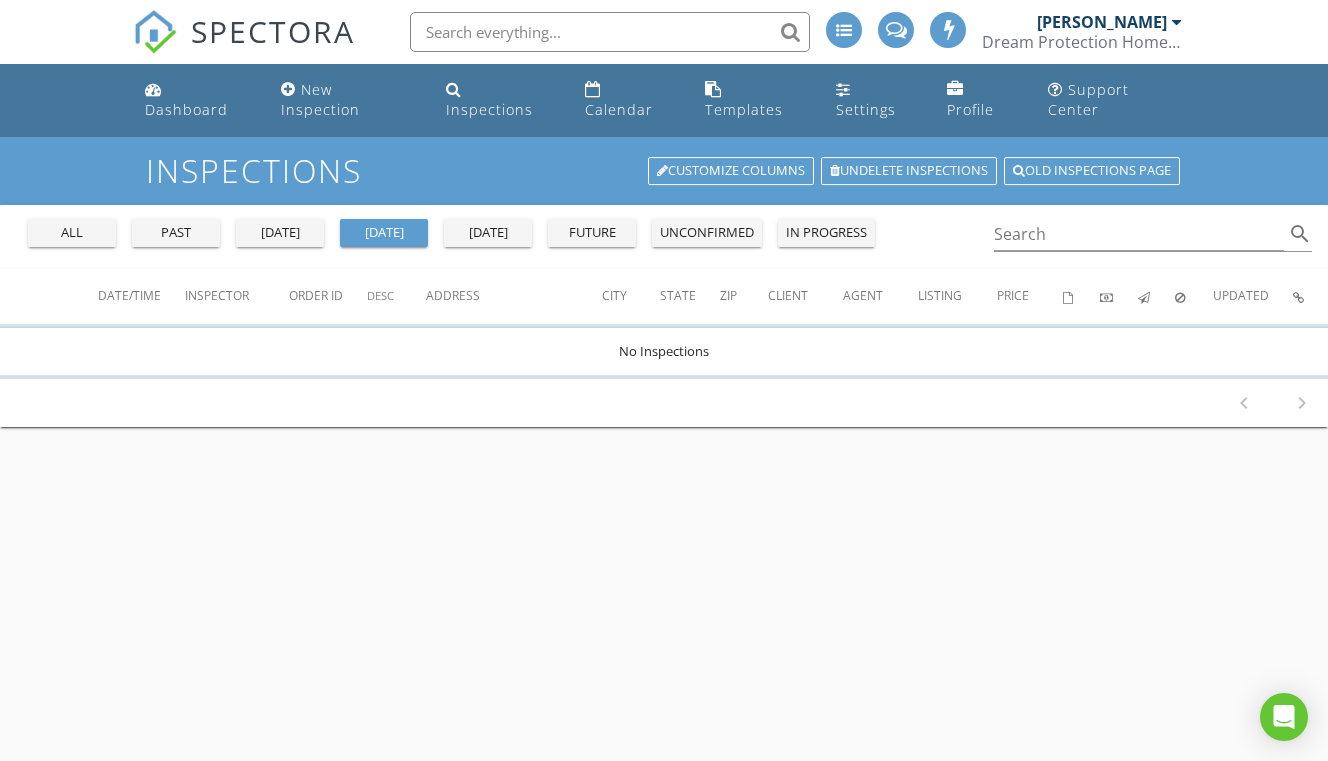 scroll, scrollTop: 0, scrollLeft: 0, axis: both 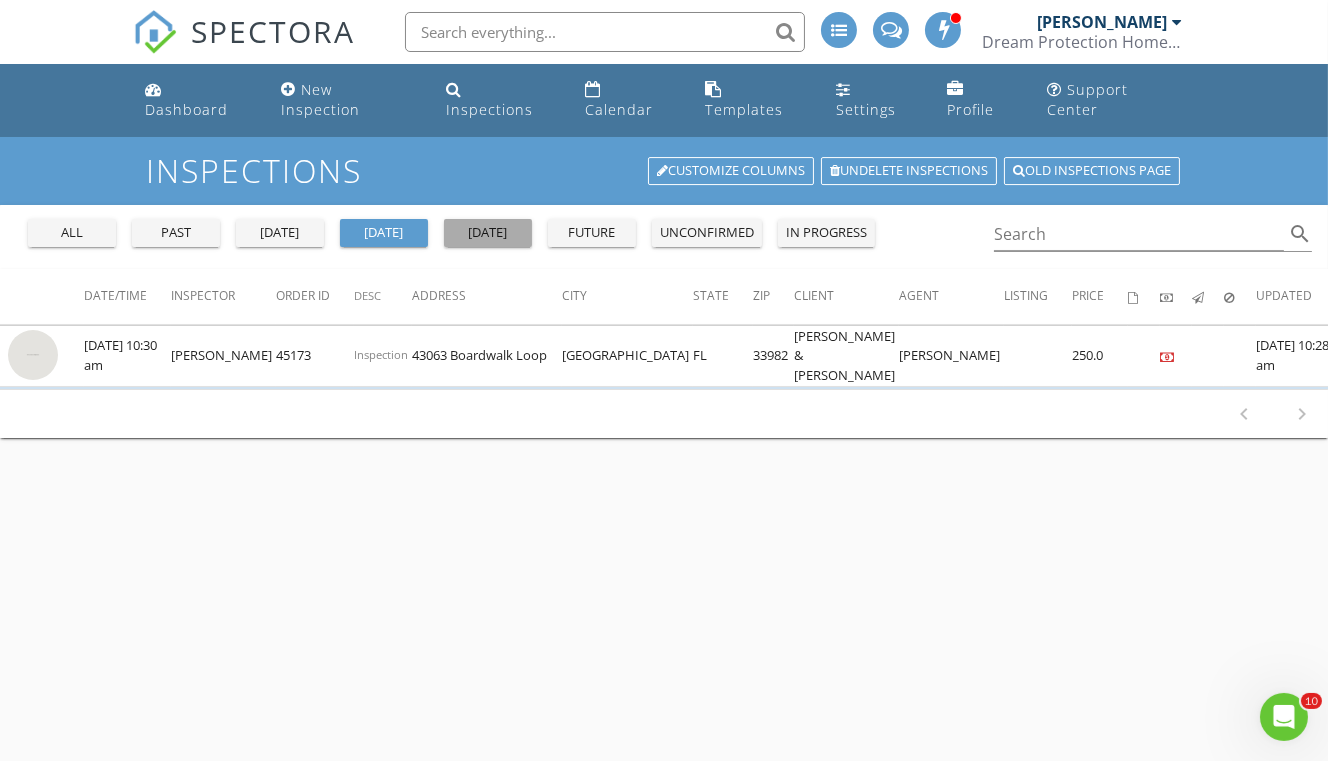 click on "tomorrow" at bounding box center [488, 233] 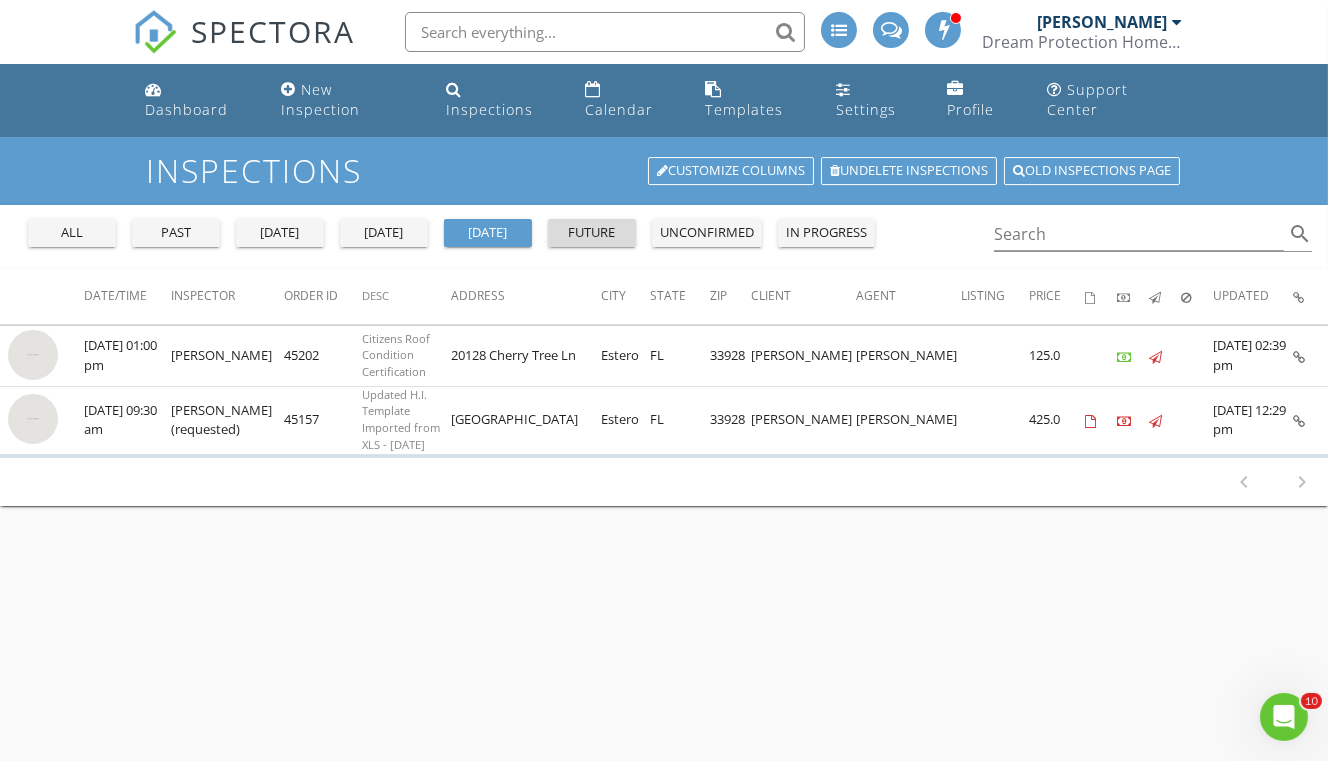 click on "future" at bounding box center (592, 233) 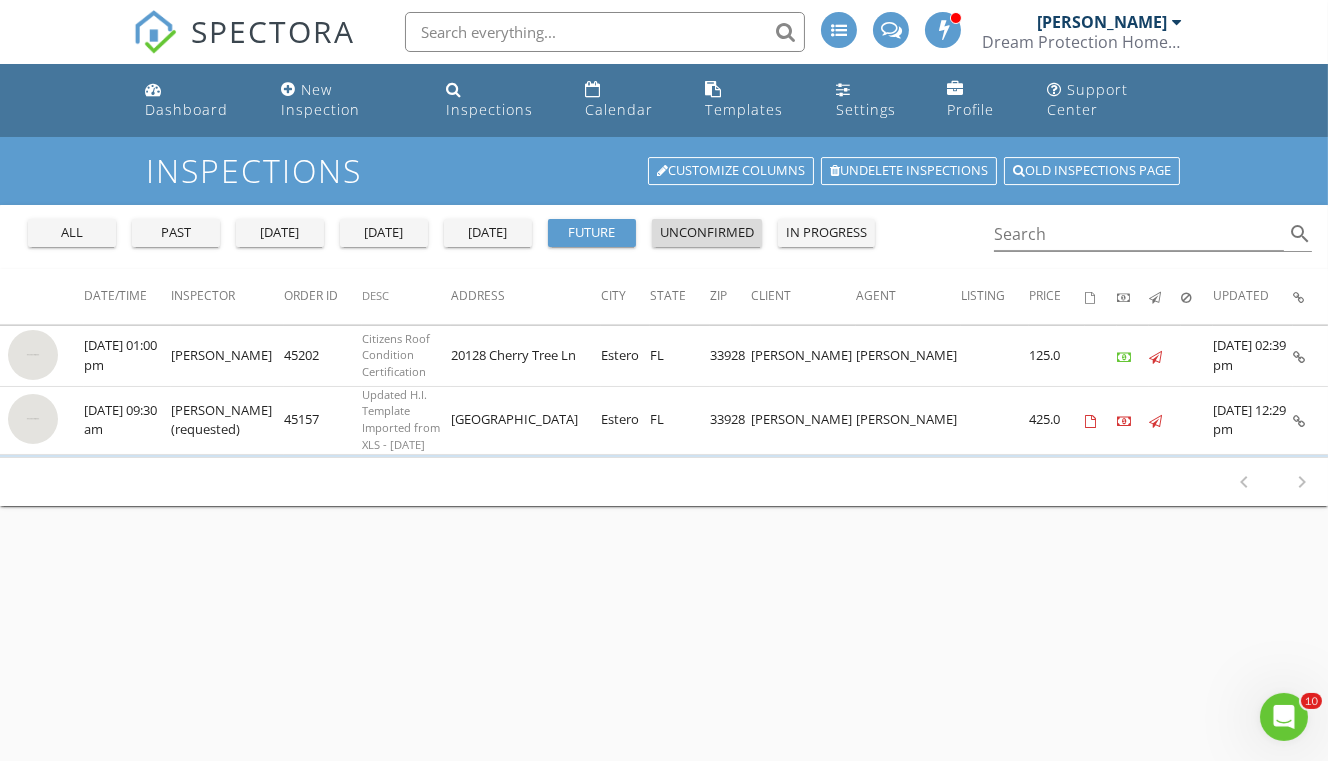 click on "unconfirmed" at bounding box center (707, 233) 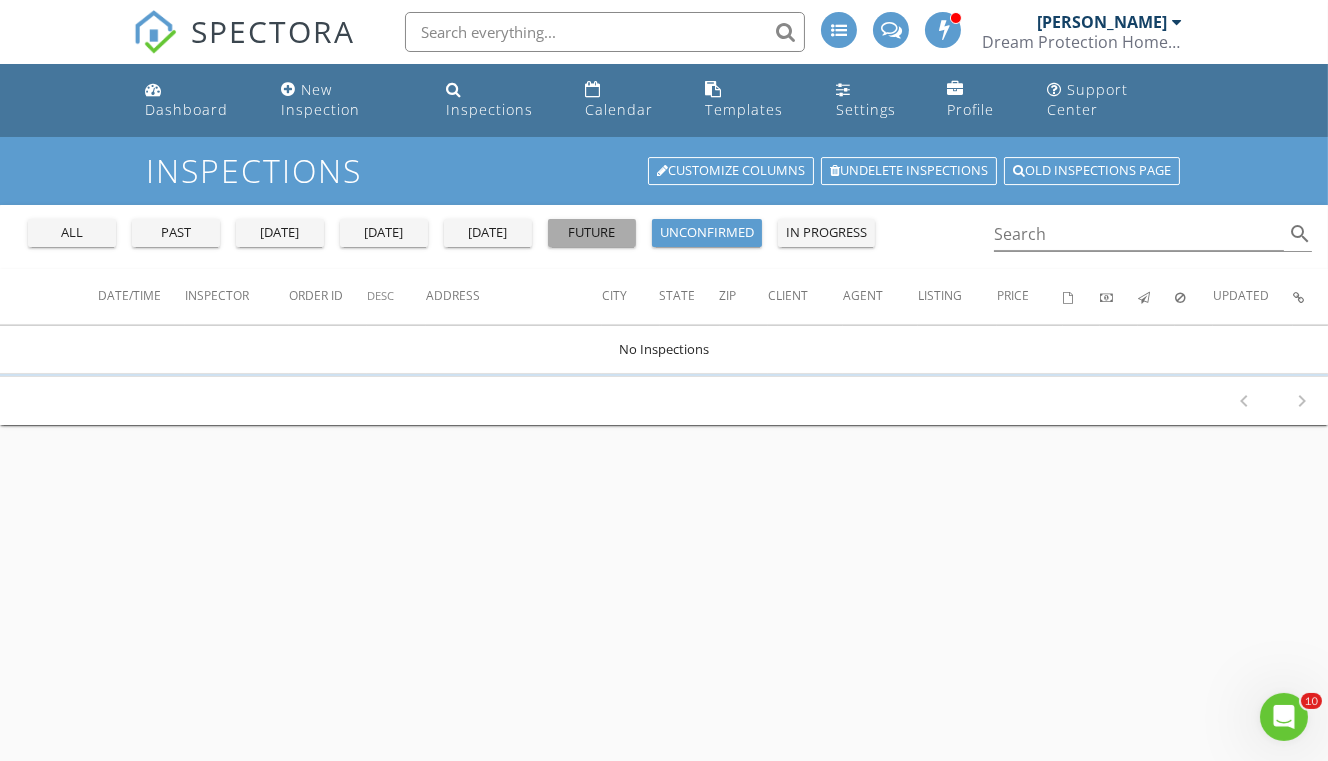 click on "future" at bounding box center [592, 233] 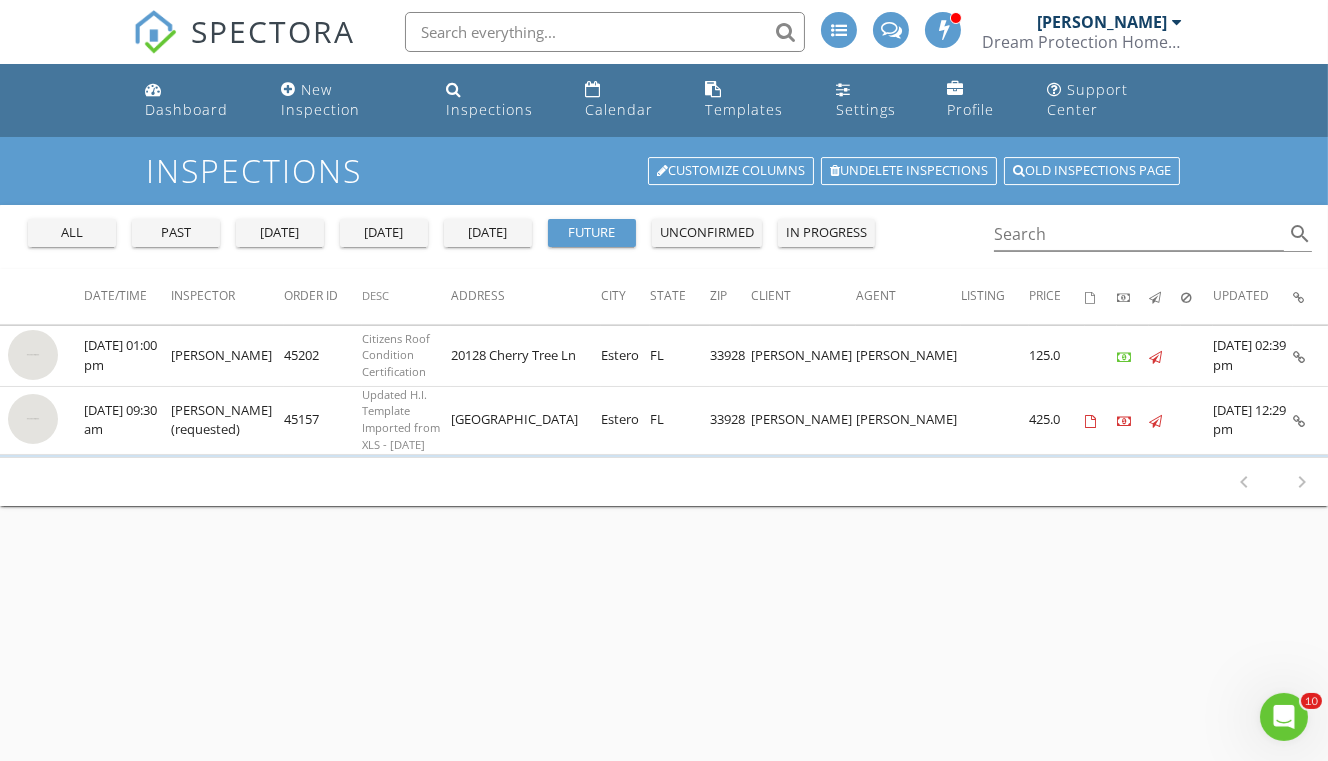 click at bounding box center (33, 355) 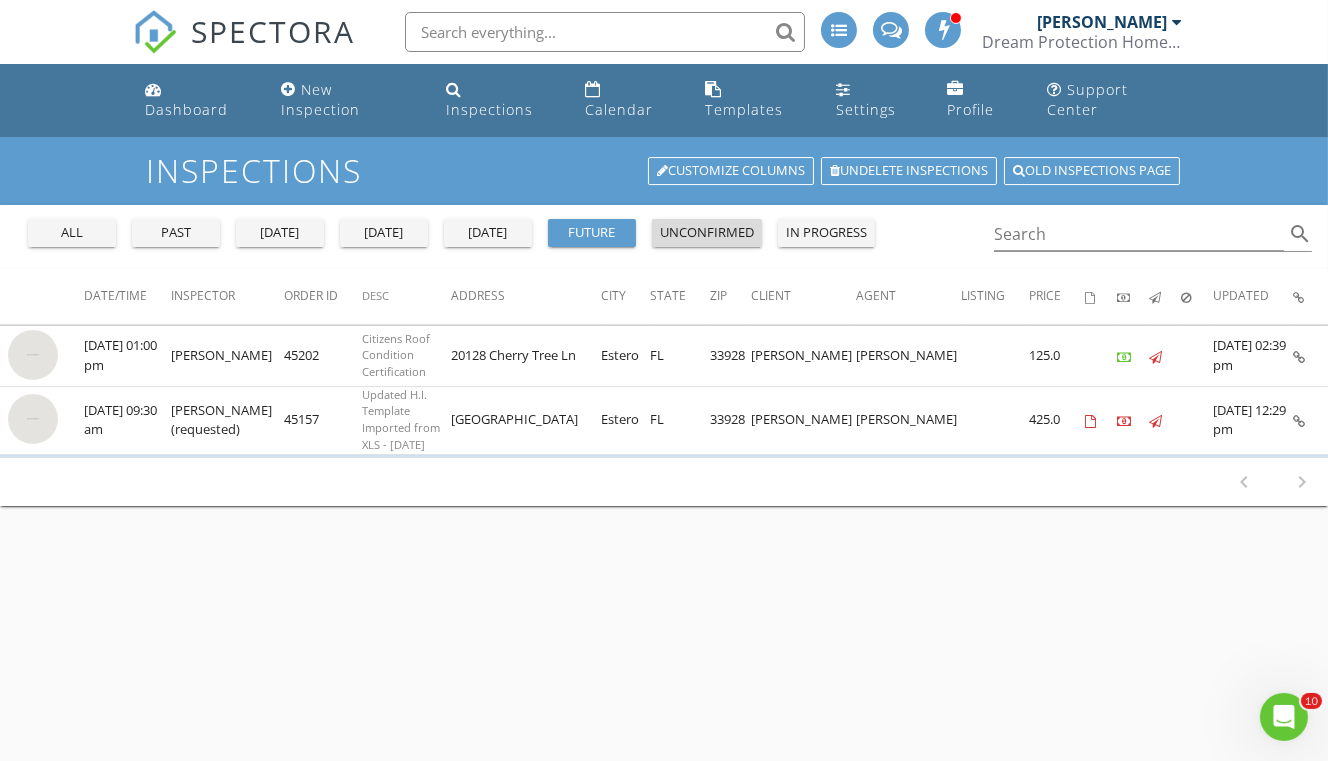 click on "unconfirmed" at bounding box center (707, 233) 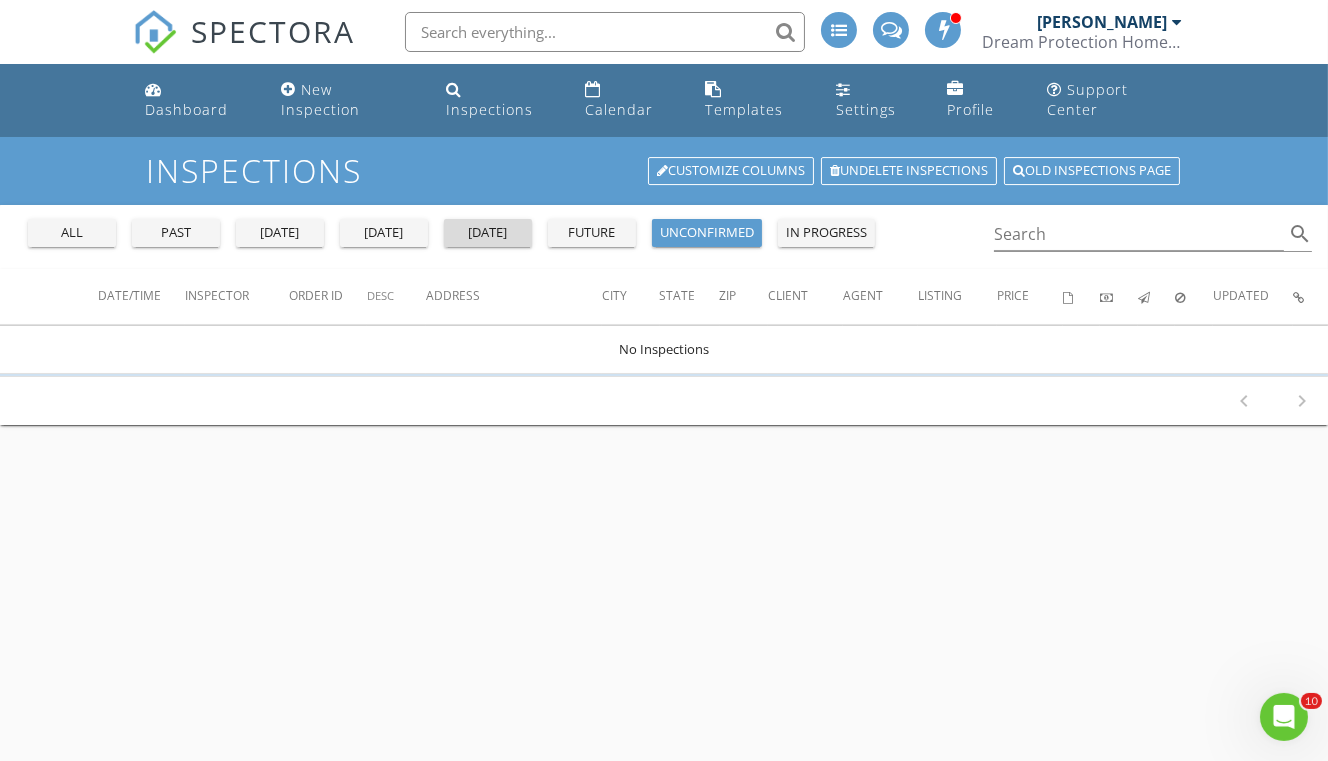 click on "tomorrow" at bounding box center (488, 233) 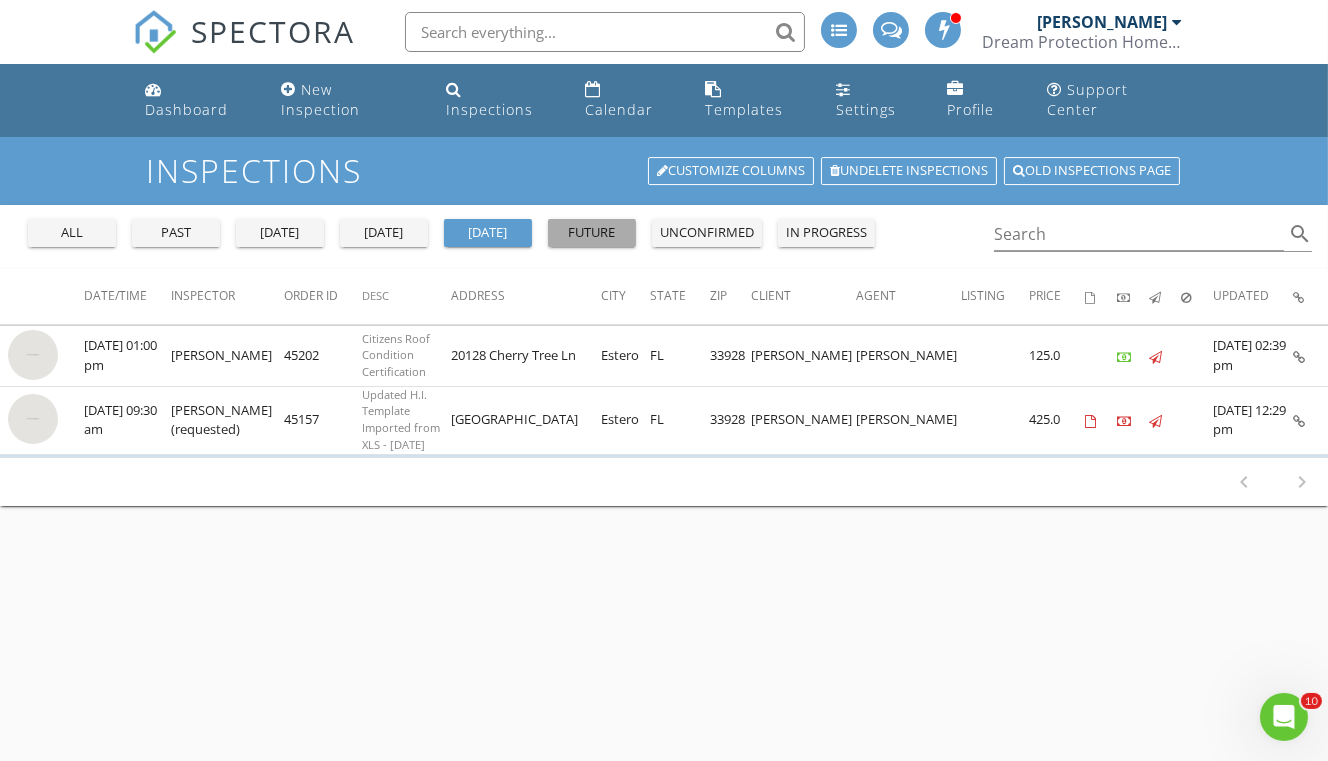 click on "future" at bounding box center [592, 233] 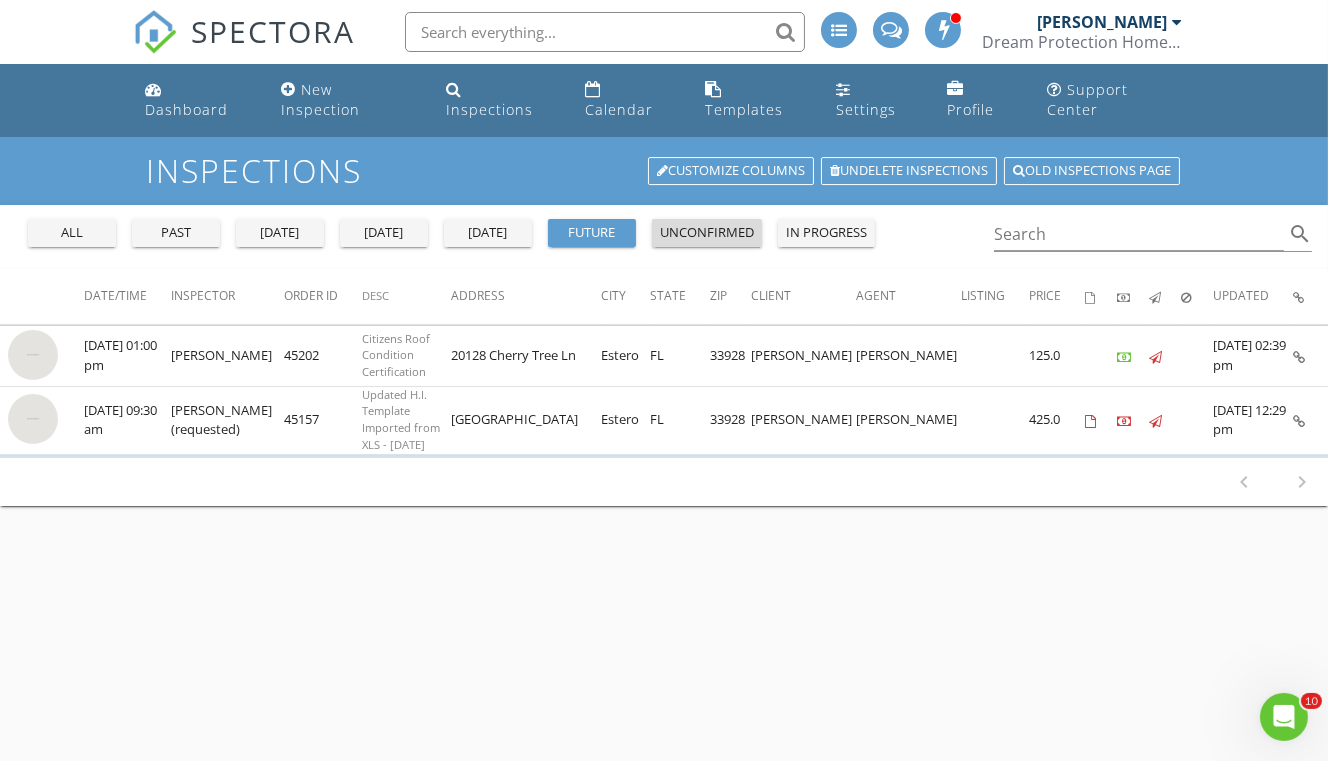 click on "unconfirmed" at bounding box center [707, 233] 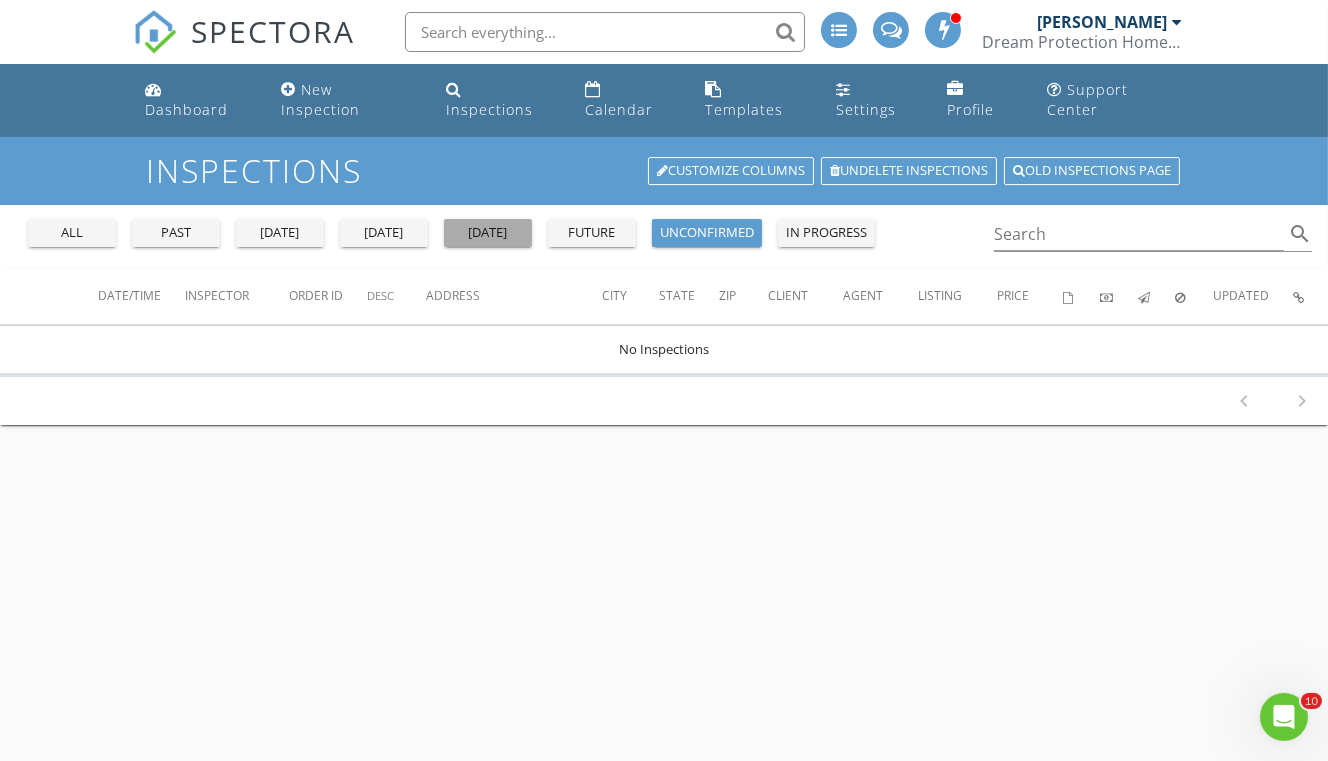 click on "tomorrow" at bounding box center (488, 233) 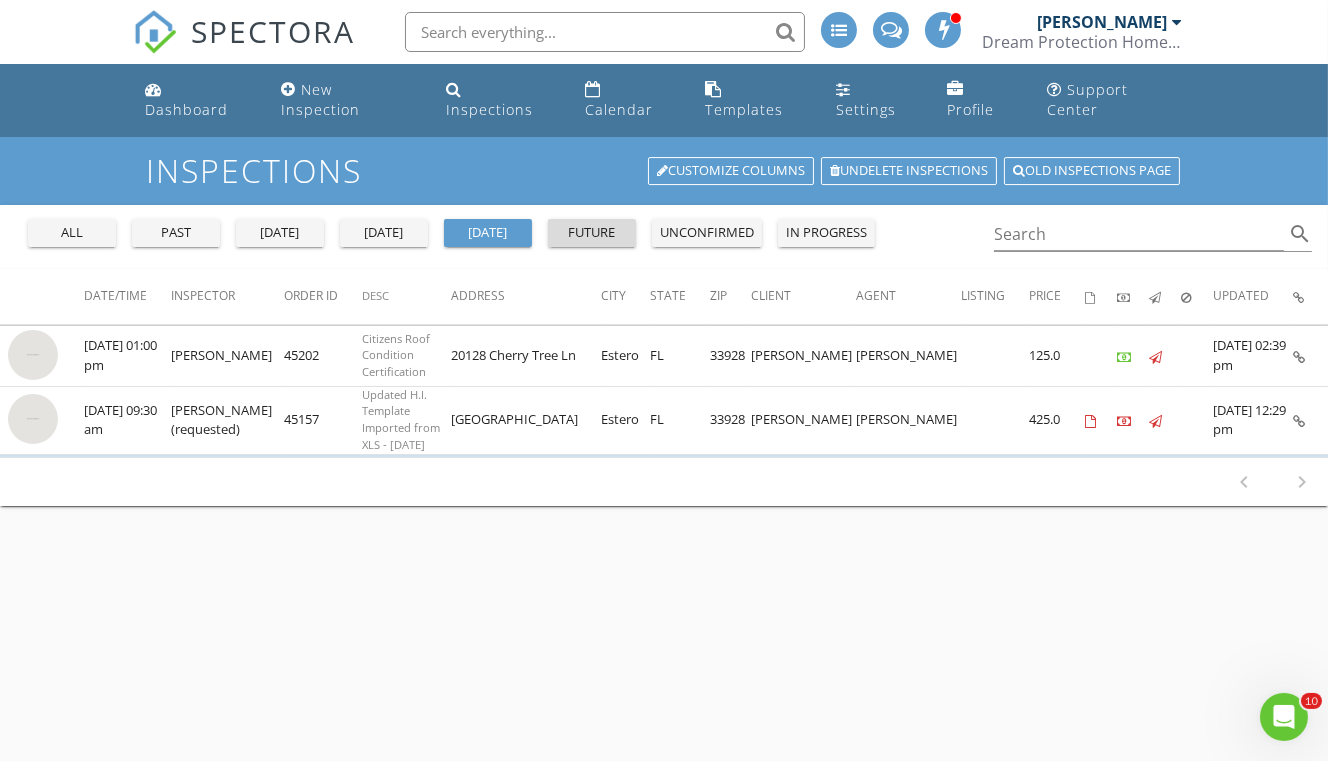 click on "future" at bounding box center [592, 233] 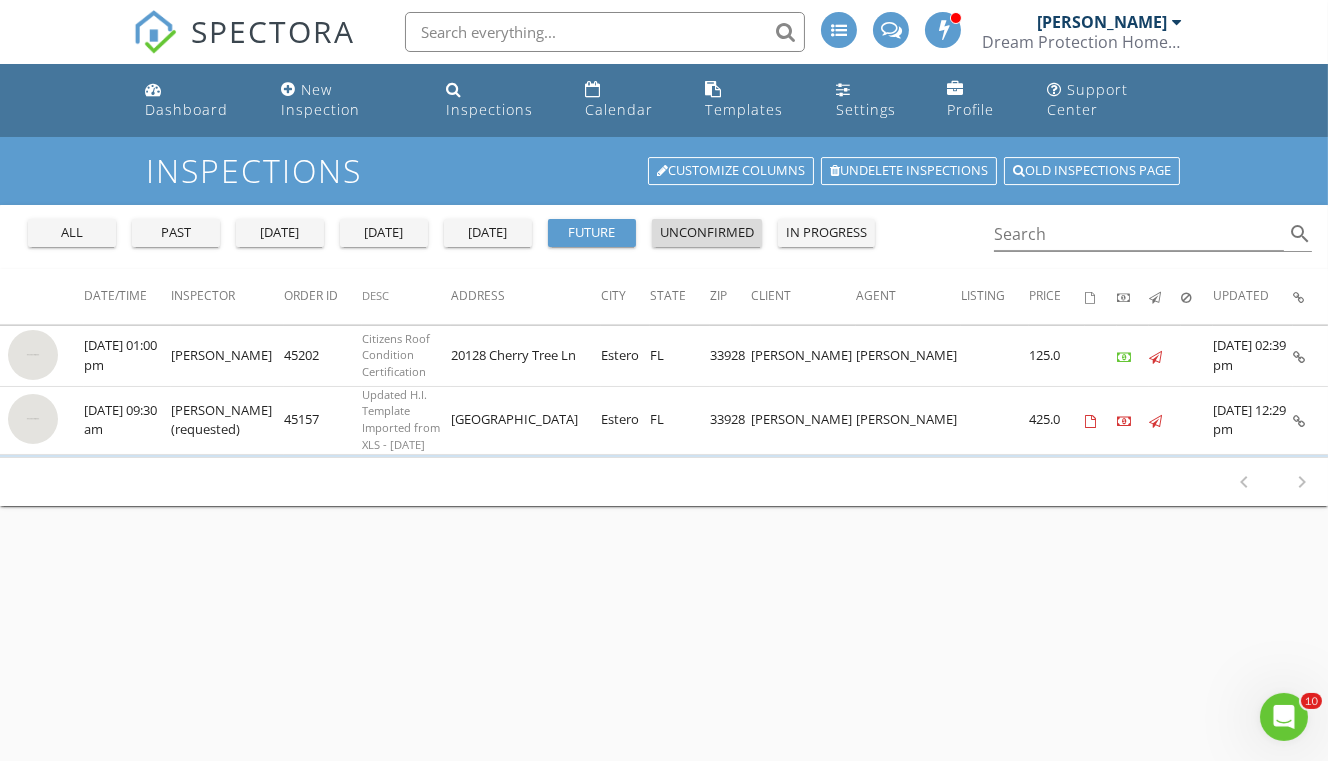 click on "unconfirmed" at bounding box center (707, 233) 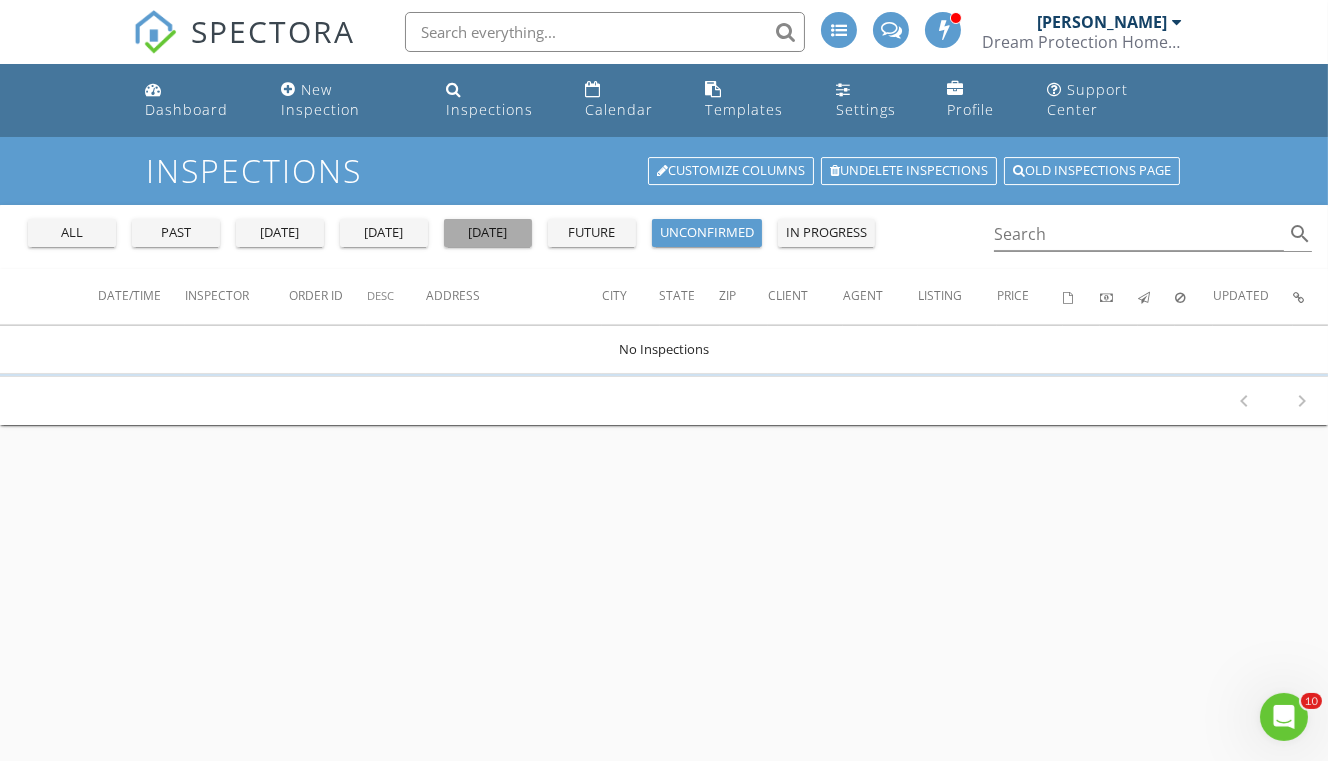 click on "tomorrow" at bounding box center (488, 233) 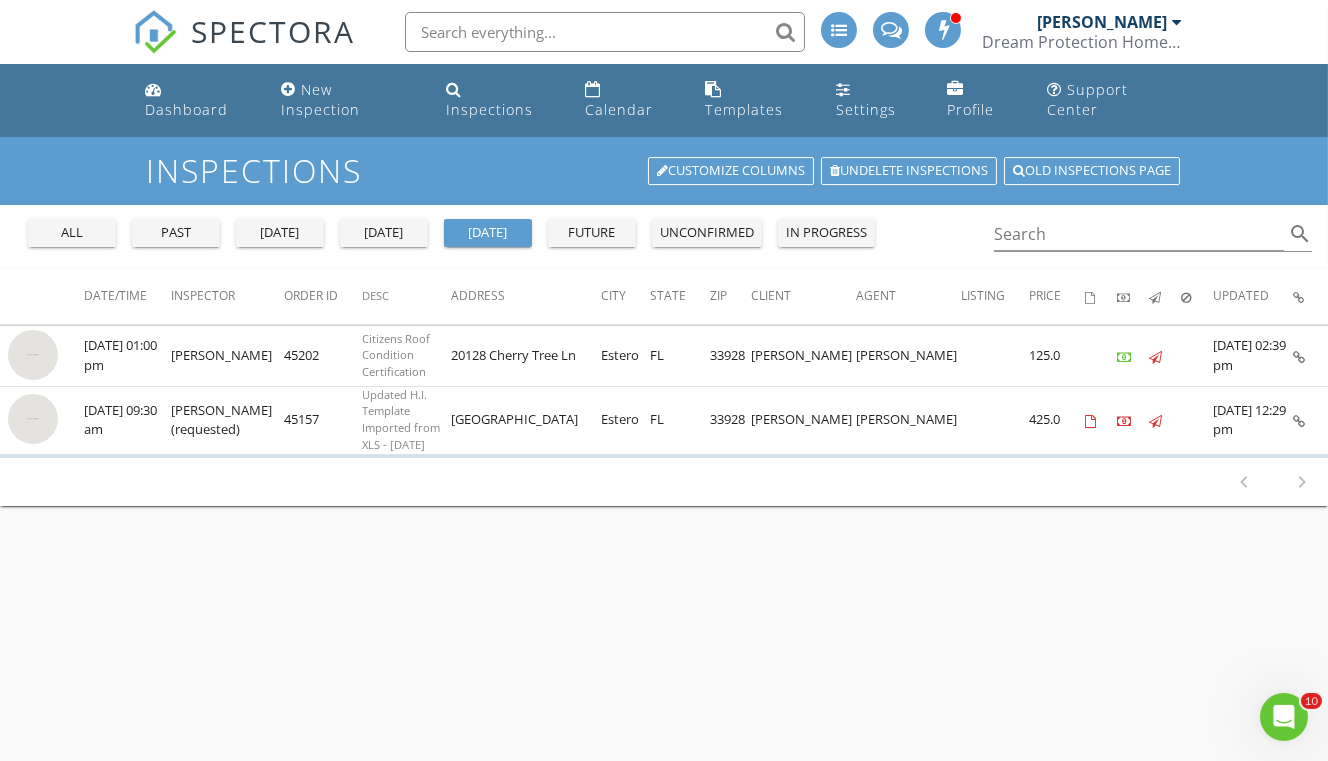 click at bounding box center [33, 355] 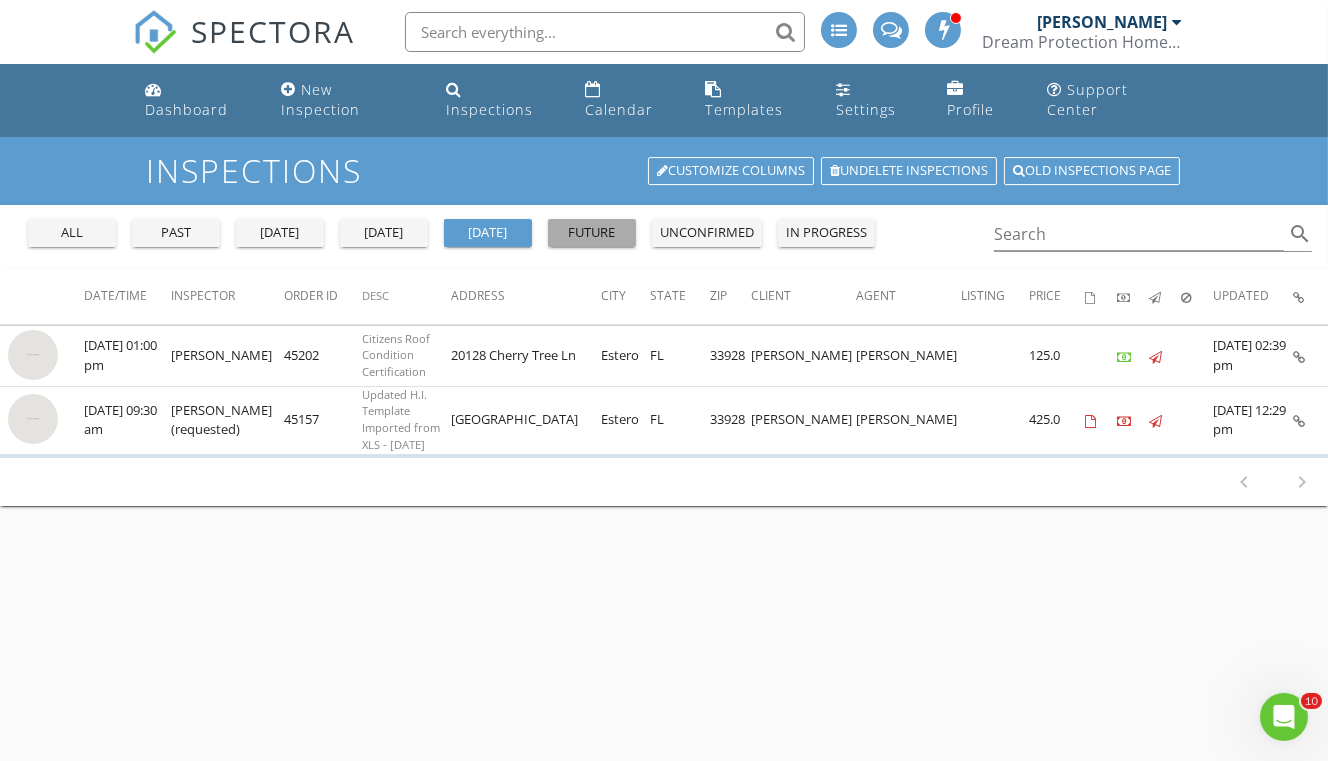 click on "future" at bounding box center (592, 233) 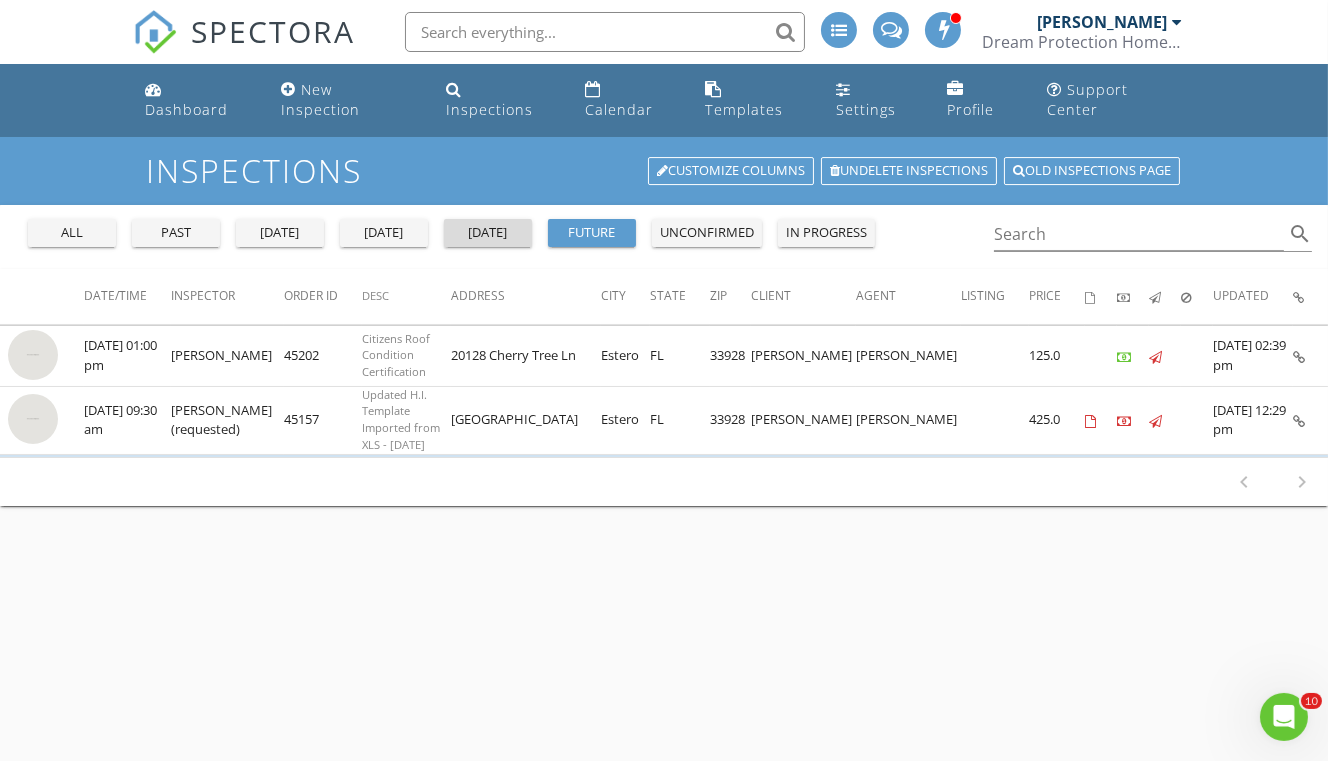 click on "tomorrow" at bounding box center (488, 233) 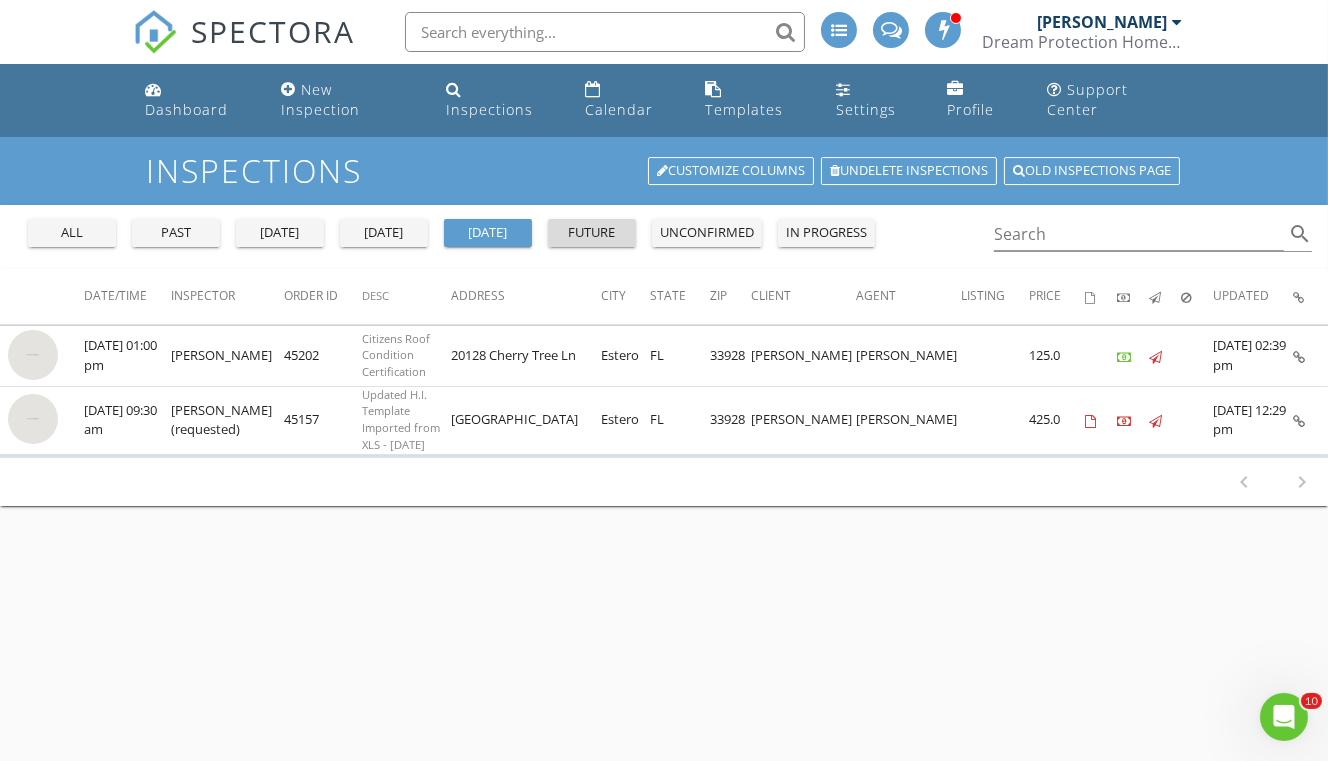 click on "future" at bounding box center [592, 233] 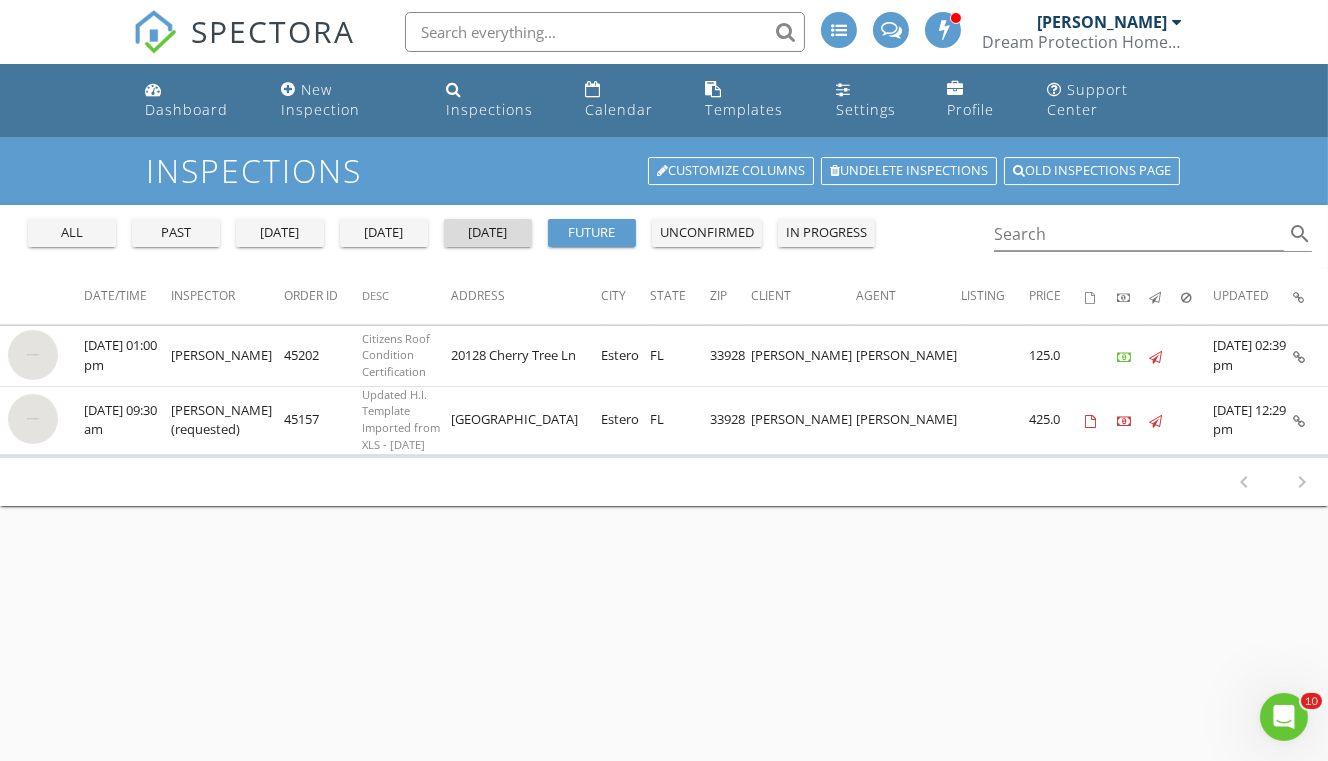 click on "[DATE]" at bounding box center [488, 233] 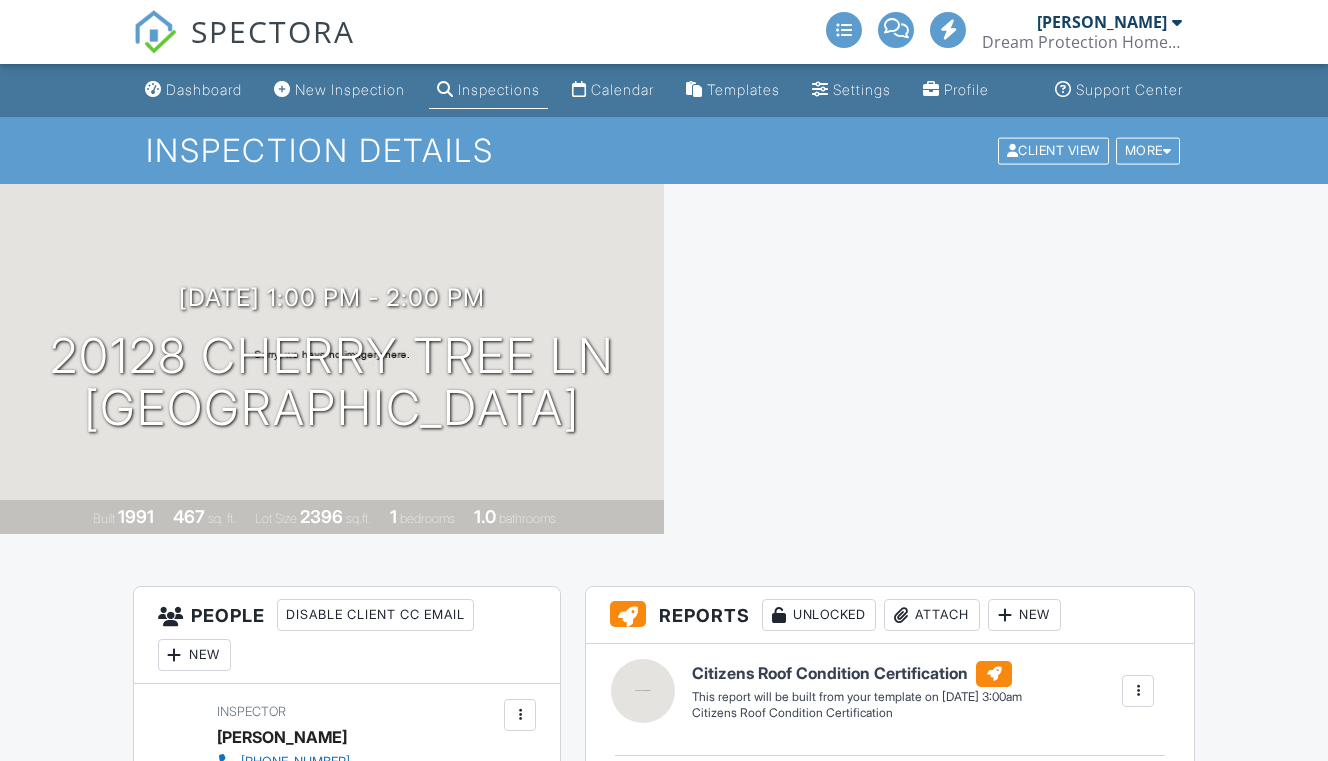 scroll, scrollTop: 0, scrollLeft: 0, axis: both 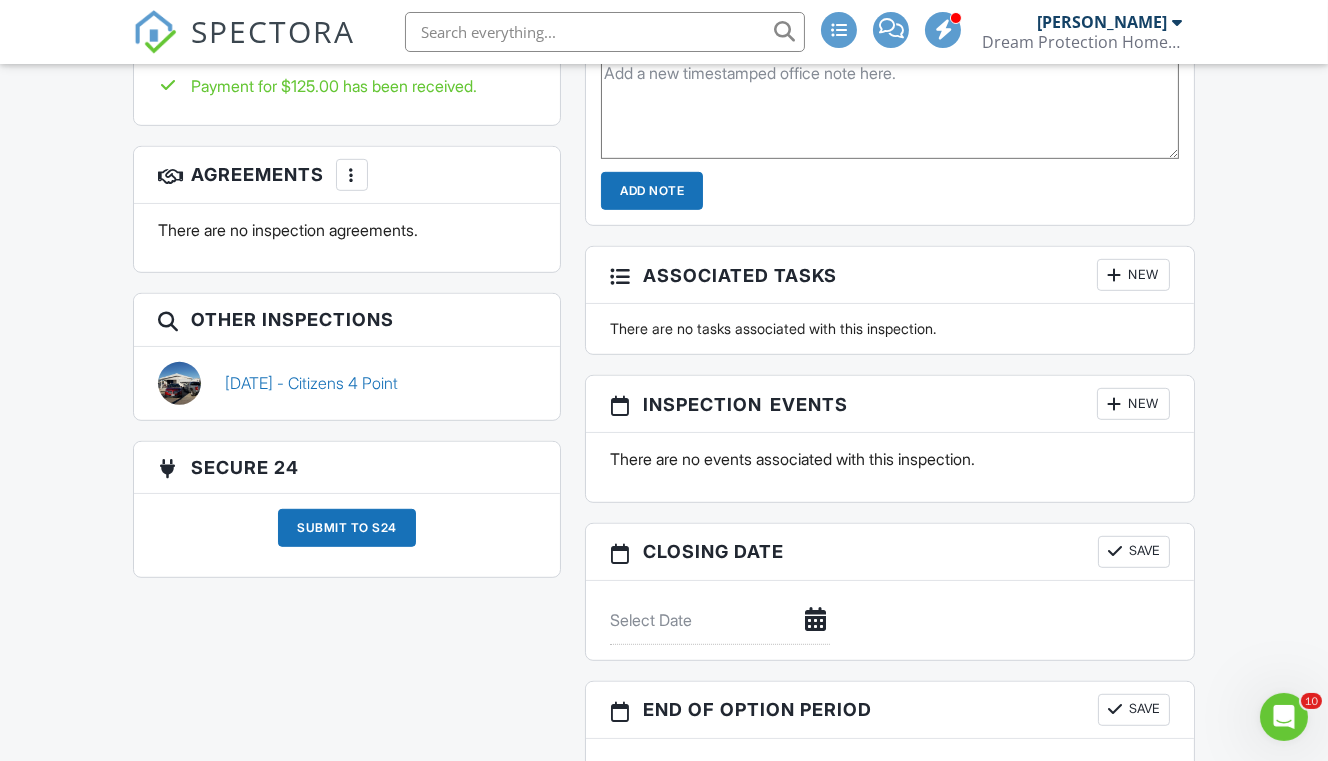 click on "04/02/2020 - Citizens 4 Point" at bounding box center (311, 383) 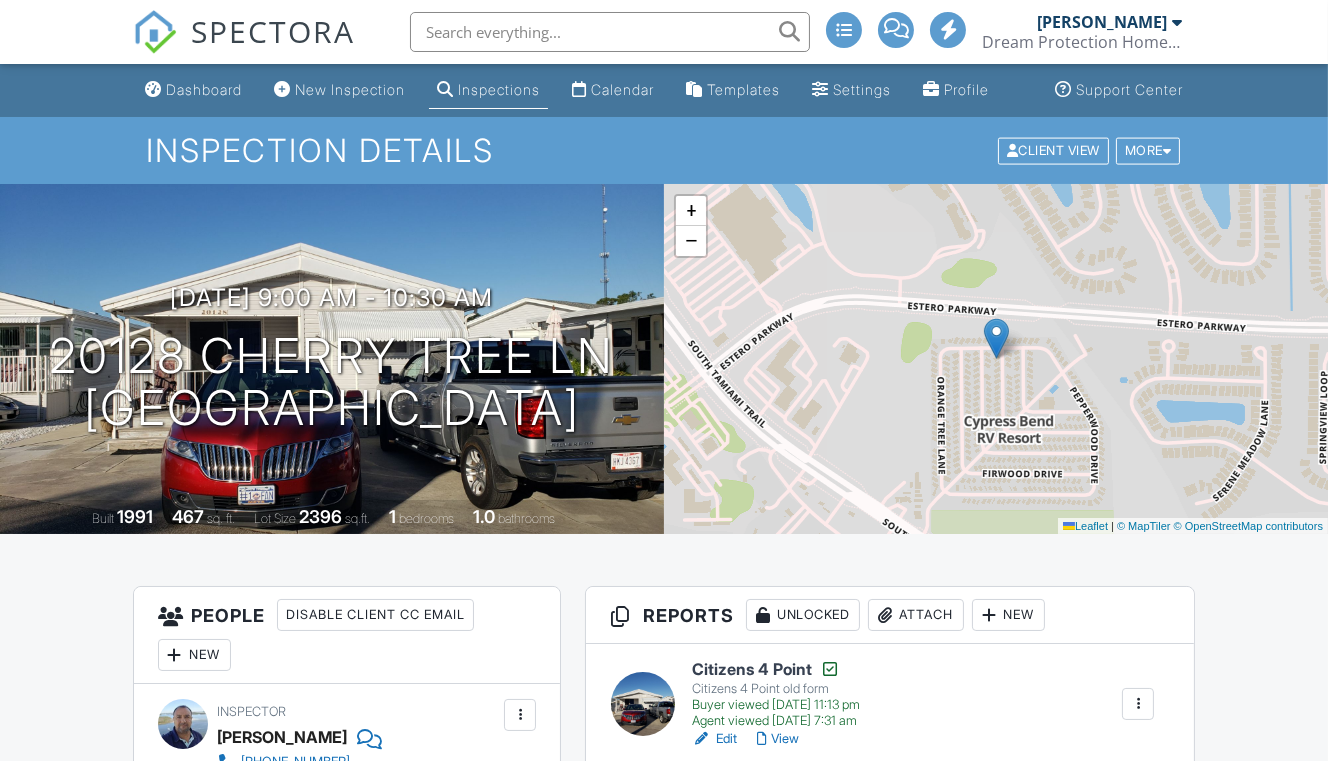 scroll, scrollTop: 562, scrollLeft: 0, axis: vertical 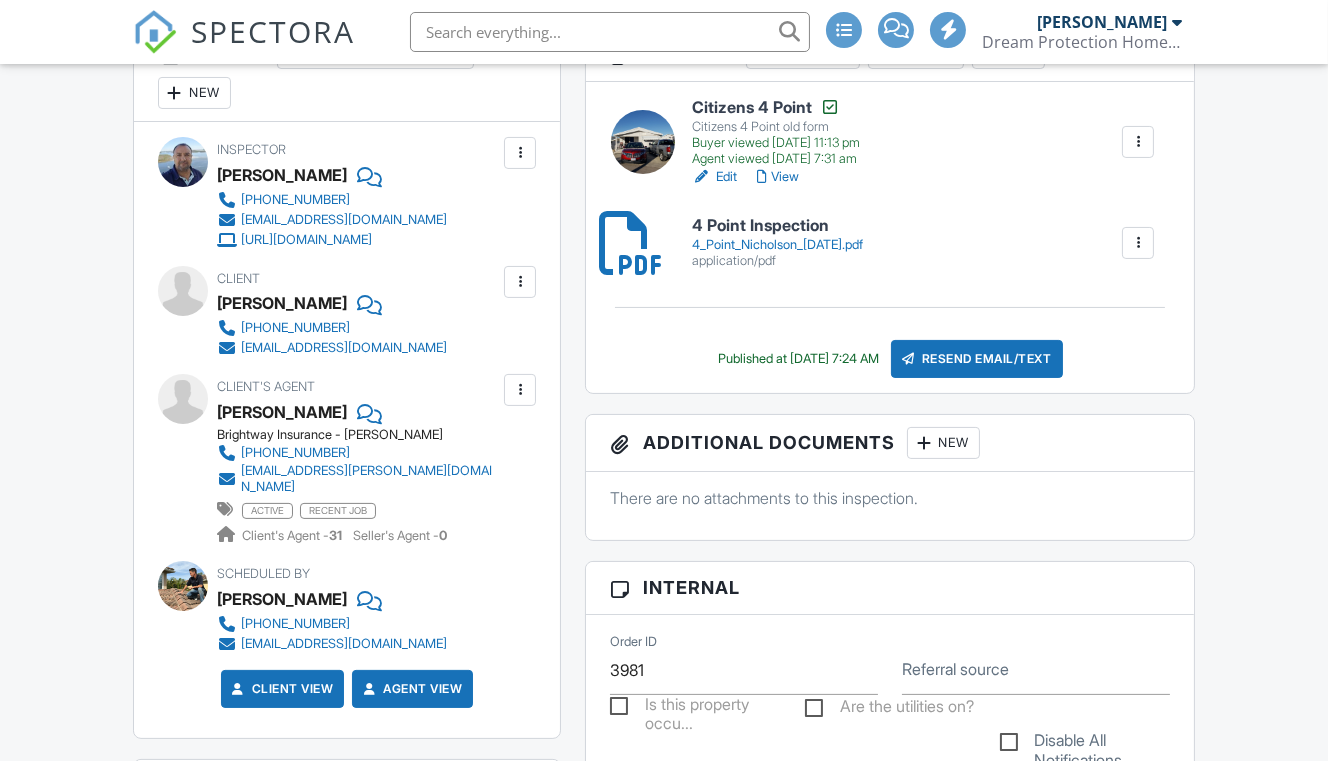 click on "4_Point_Nicholson_4.2.20.pdf" at bounding box center (777, 245) 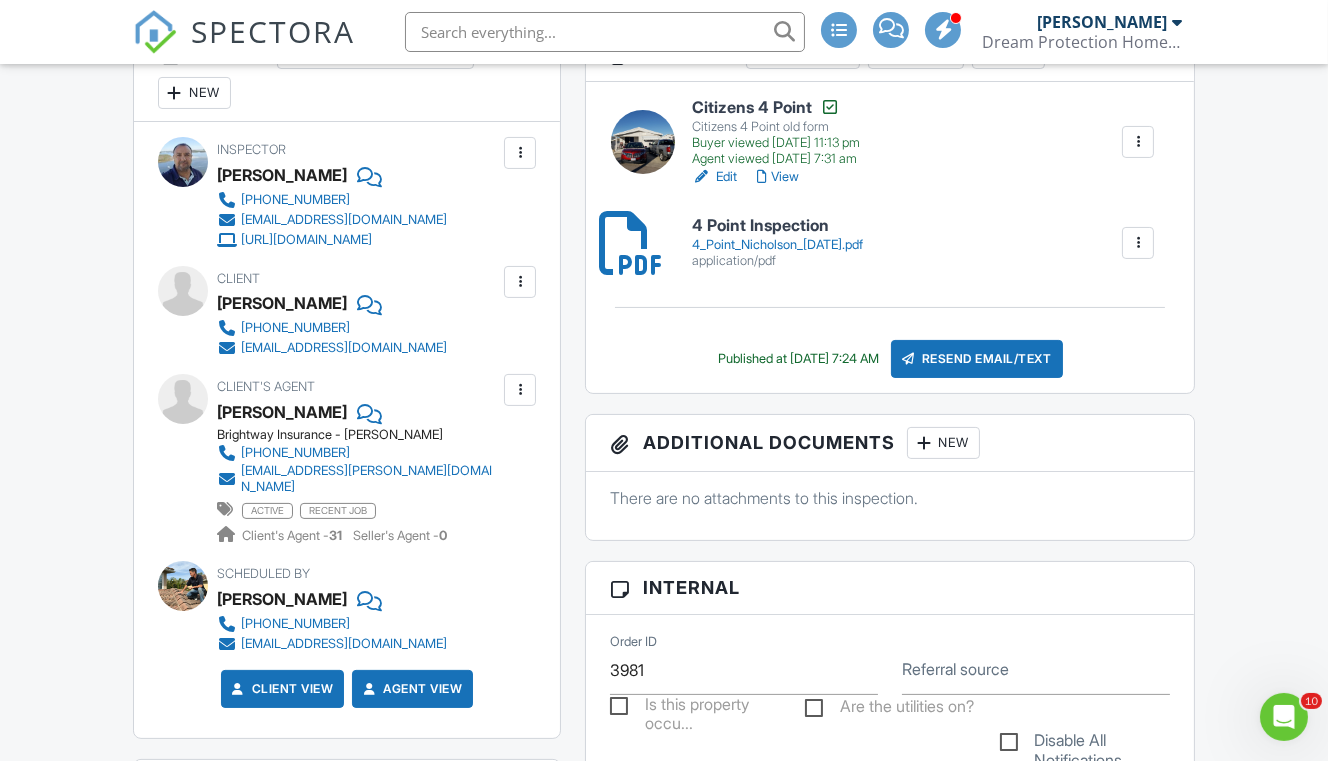 scroll, scrollTop: 0, scrollLeft: 0, axis: both 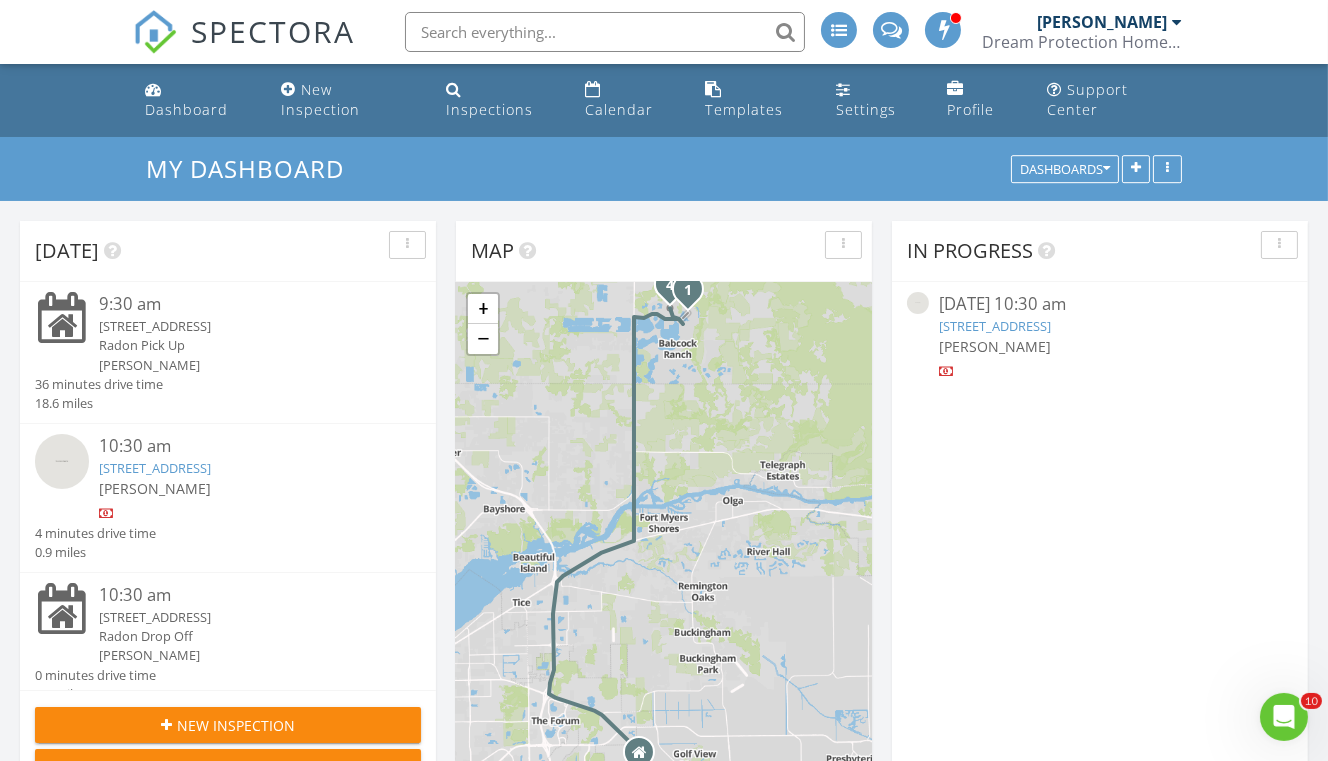 click on "Inspections" at bounding box center (499, 100) 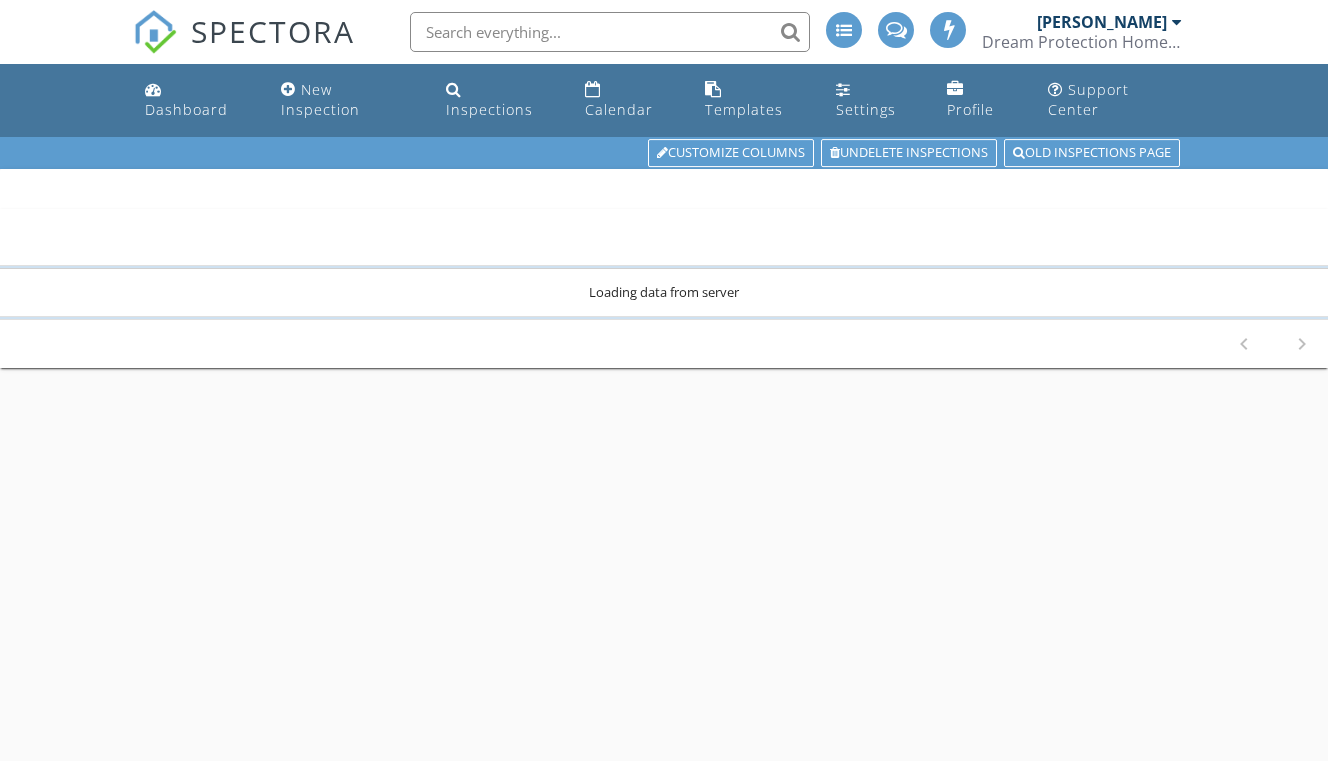 scroll, scrollTop: 0, scrollLeft: 0, axis: both 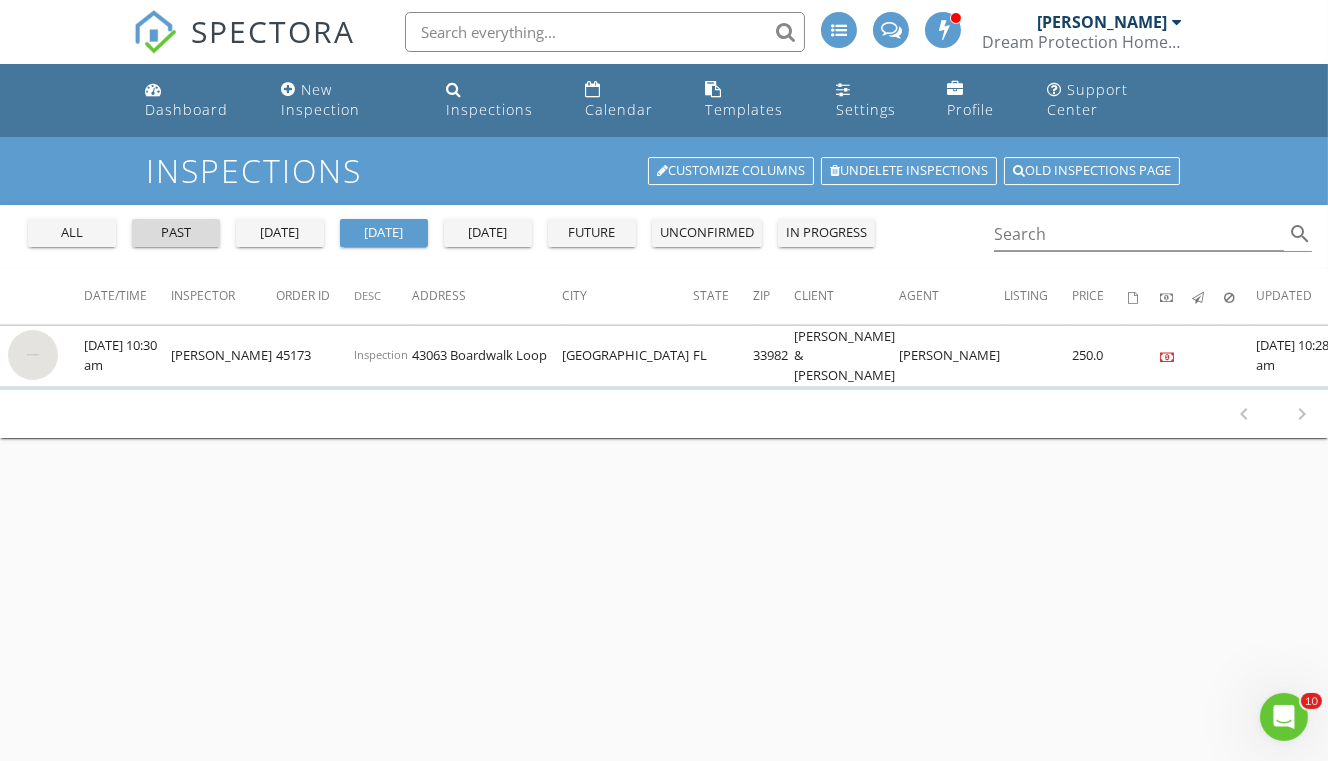 click on "past" at bounding box center (176, 233) 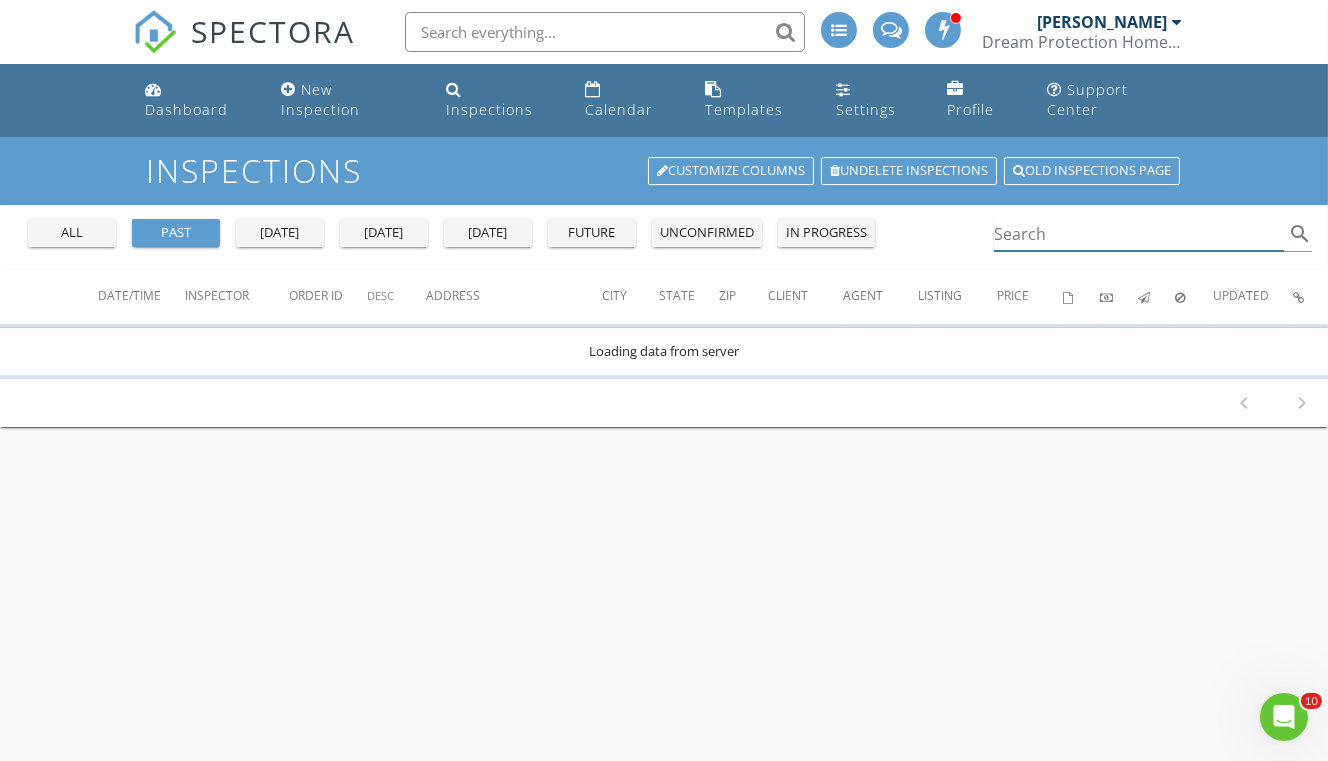 click at bounding box center [1139, 234] 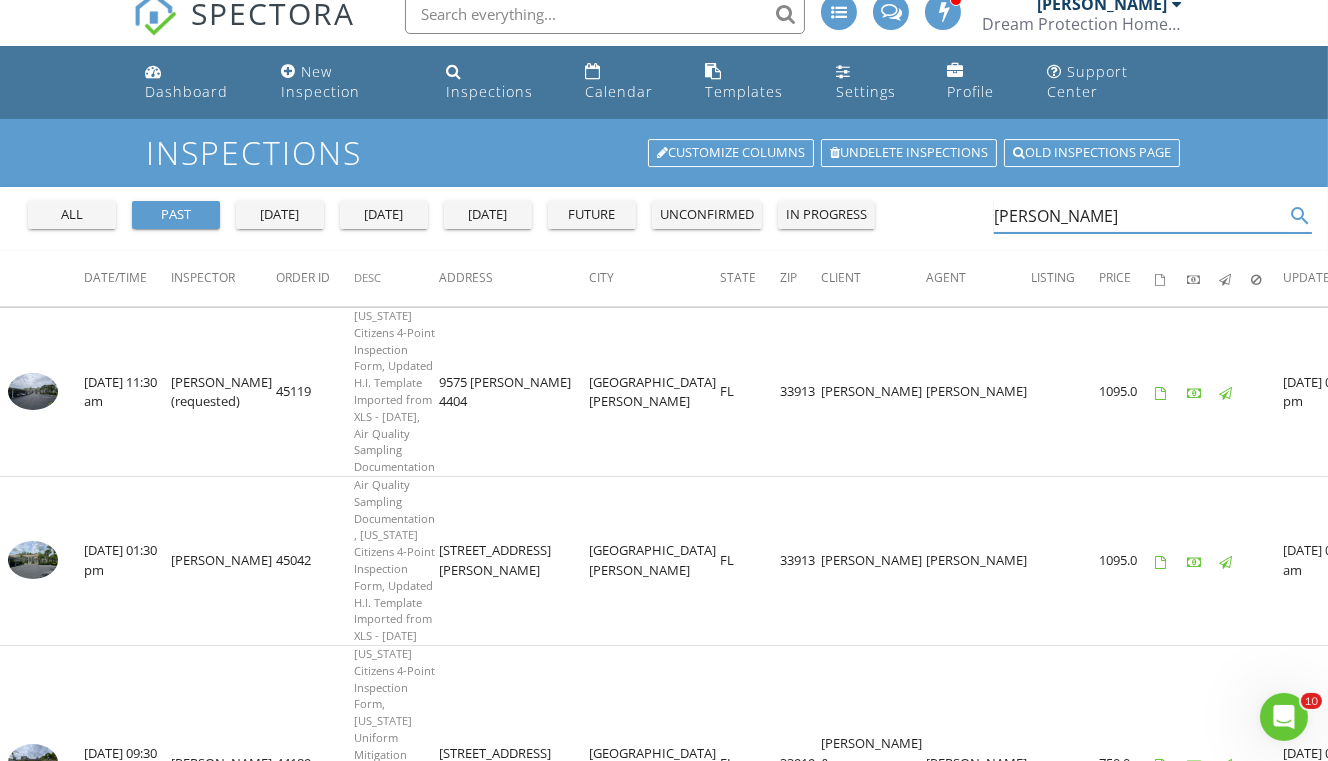 scroll, scrollTop: 0, scrollLeft: 0, axis: both 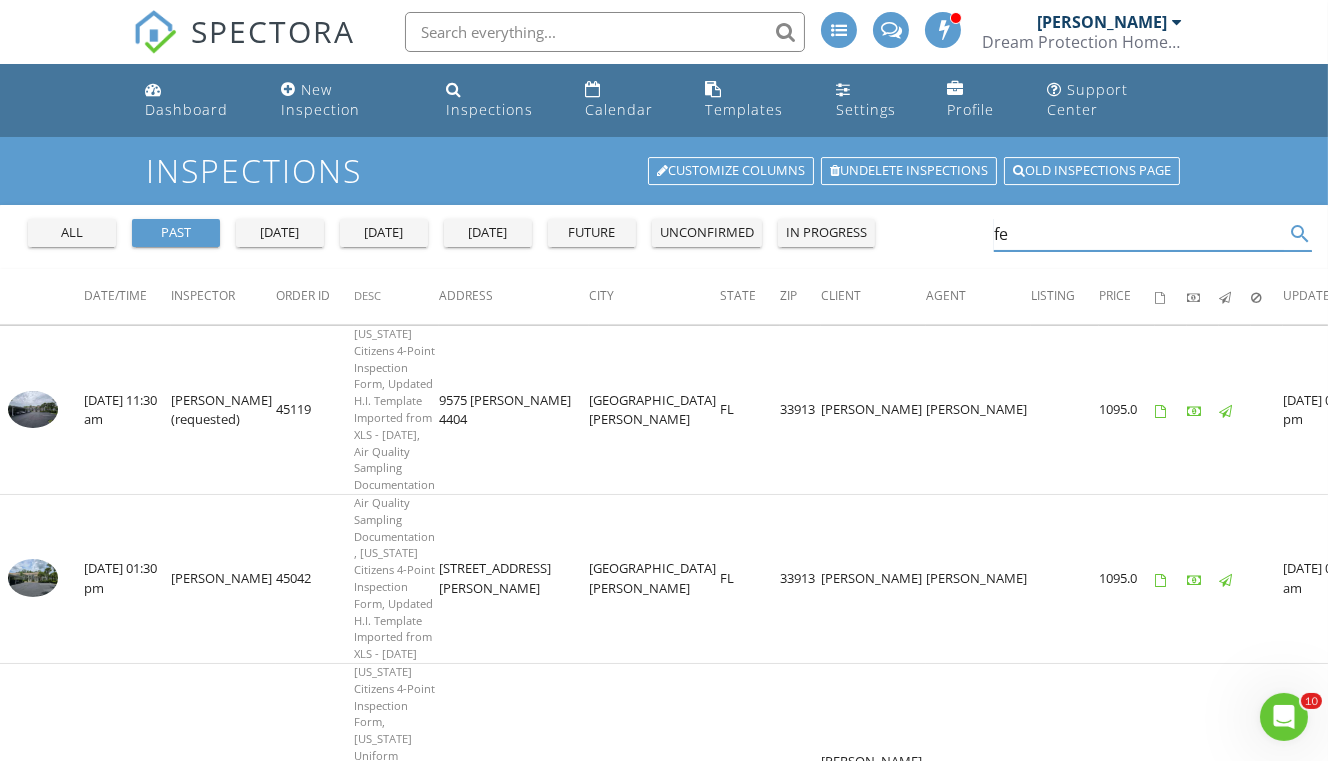 type on "f" 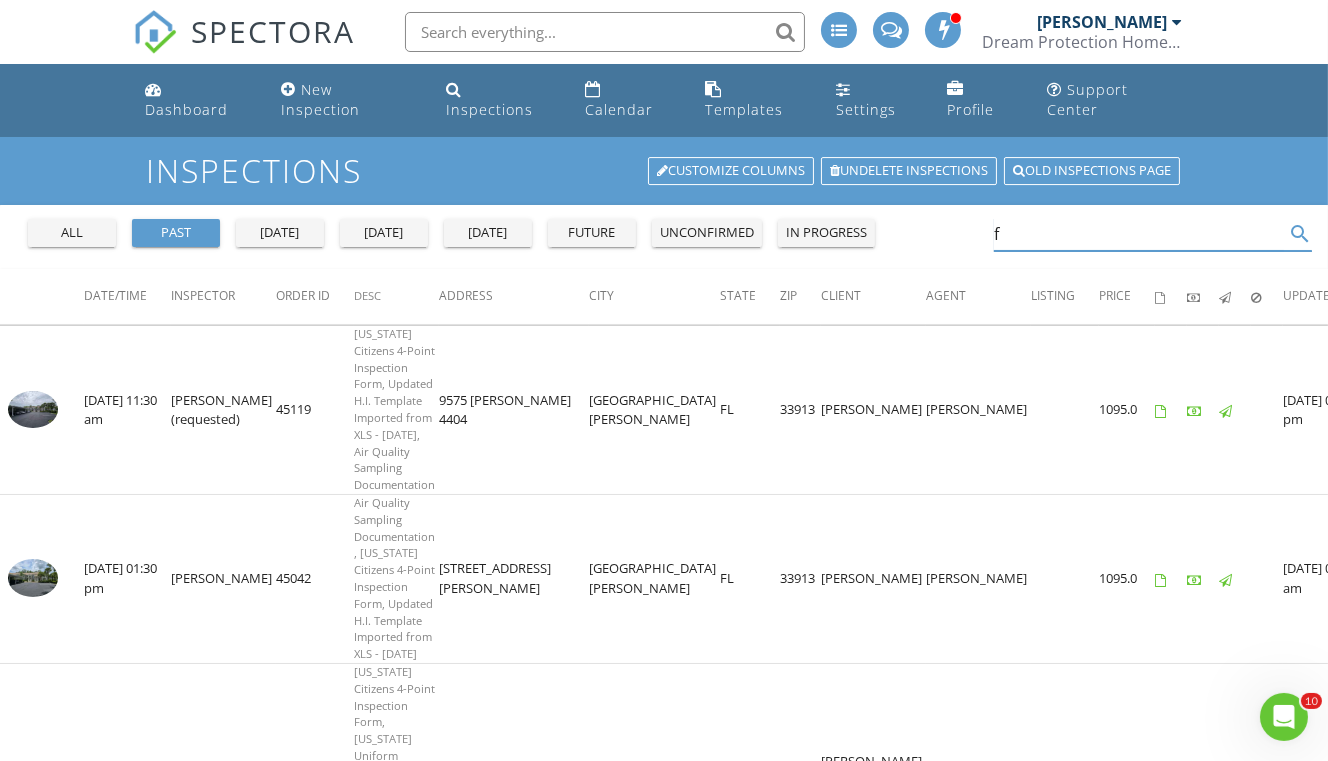 type 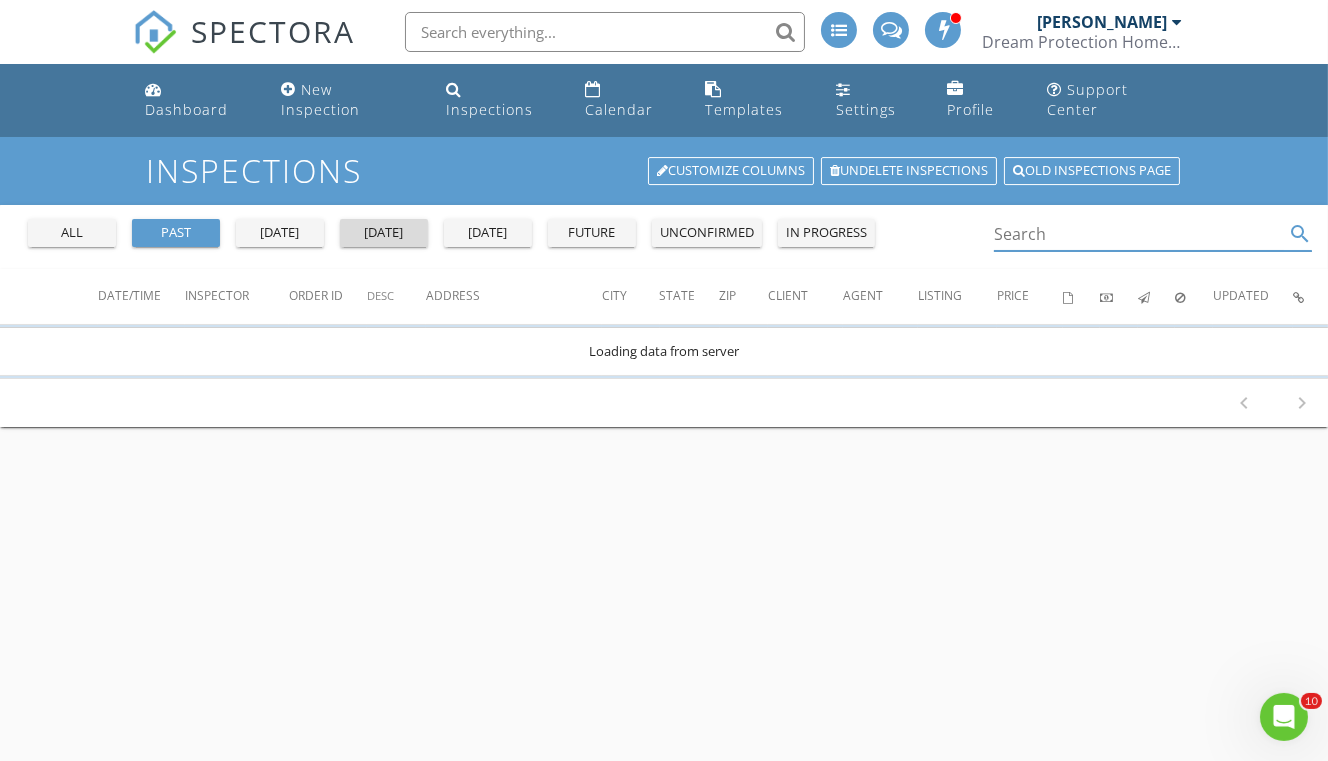 click on "[DATE]" at bounding box center (384, 233) 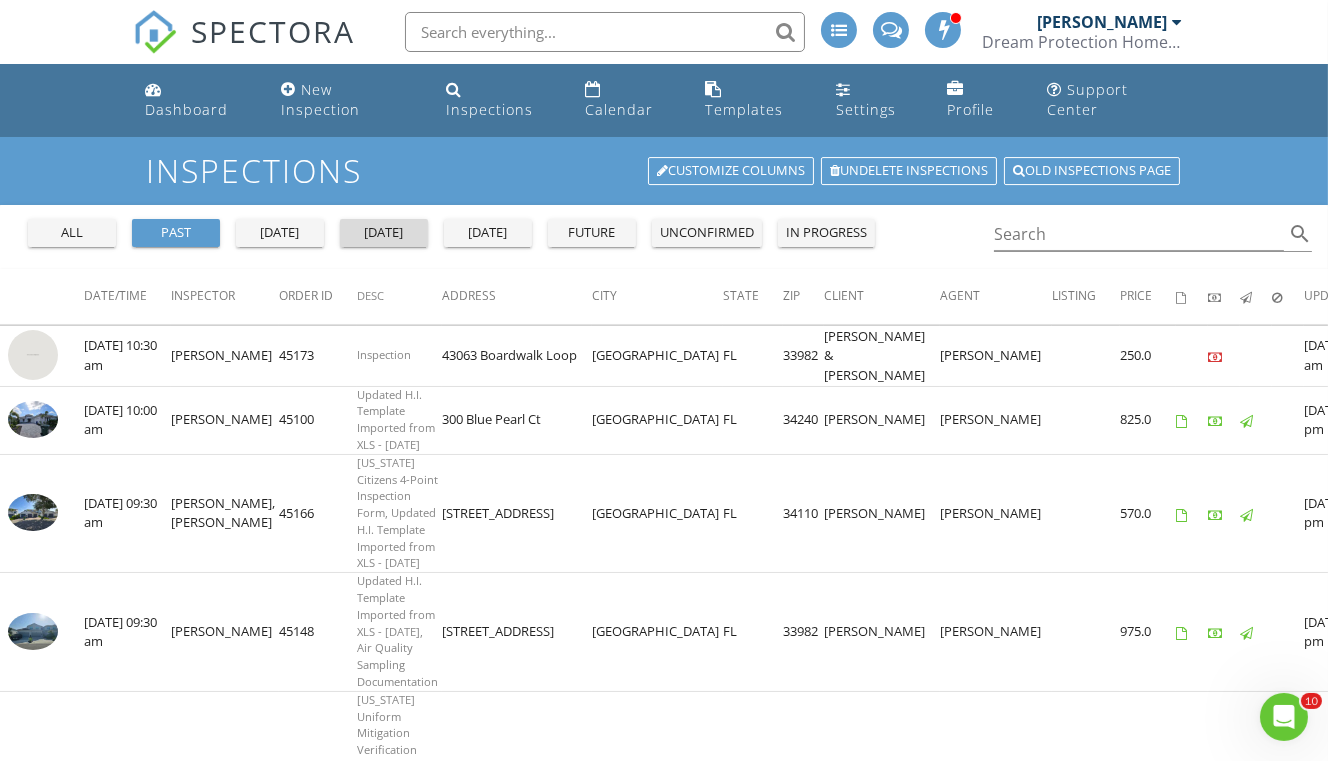 click on "[DATE]" at bounding box center [384, 233] 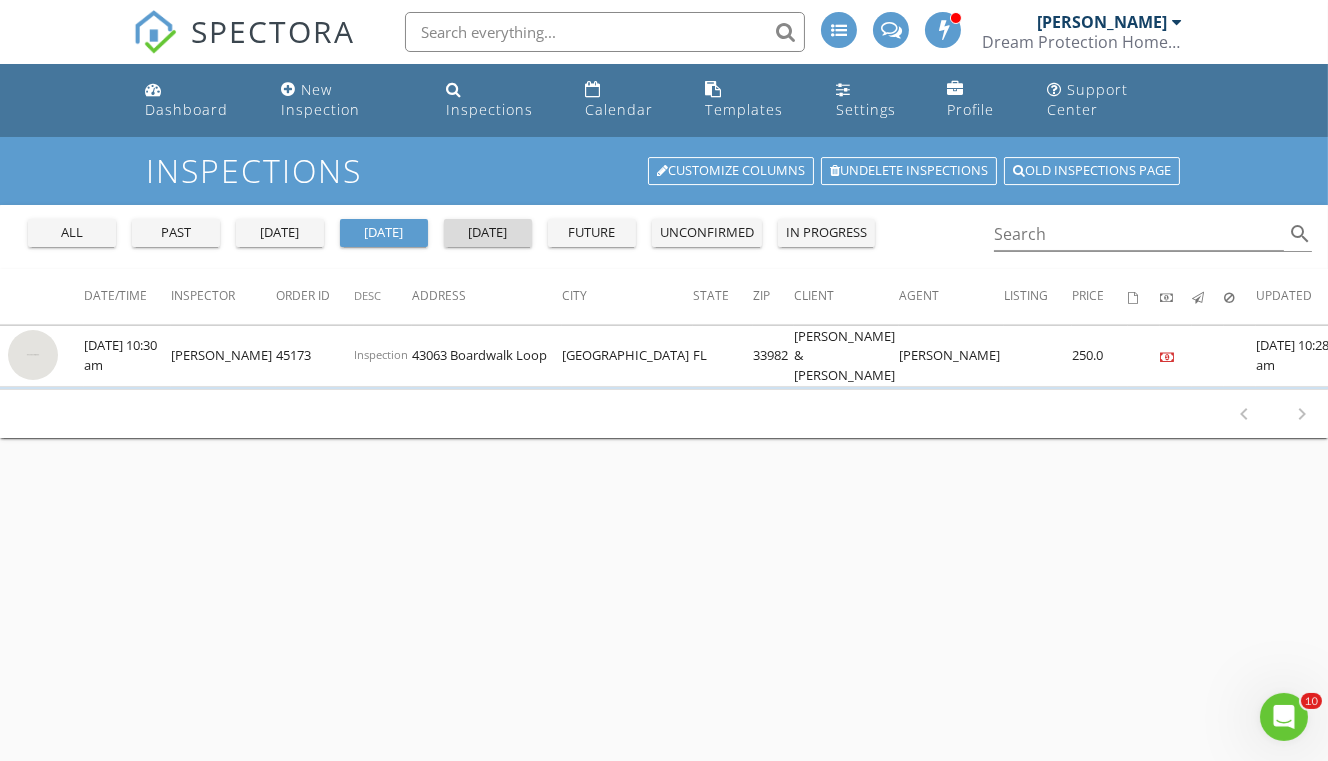 click on "[DATE]" at bounding box center (488, 233) 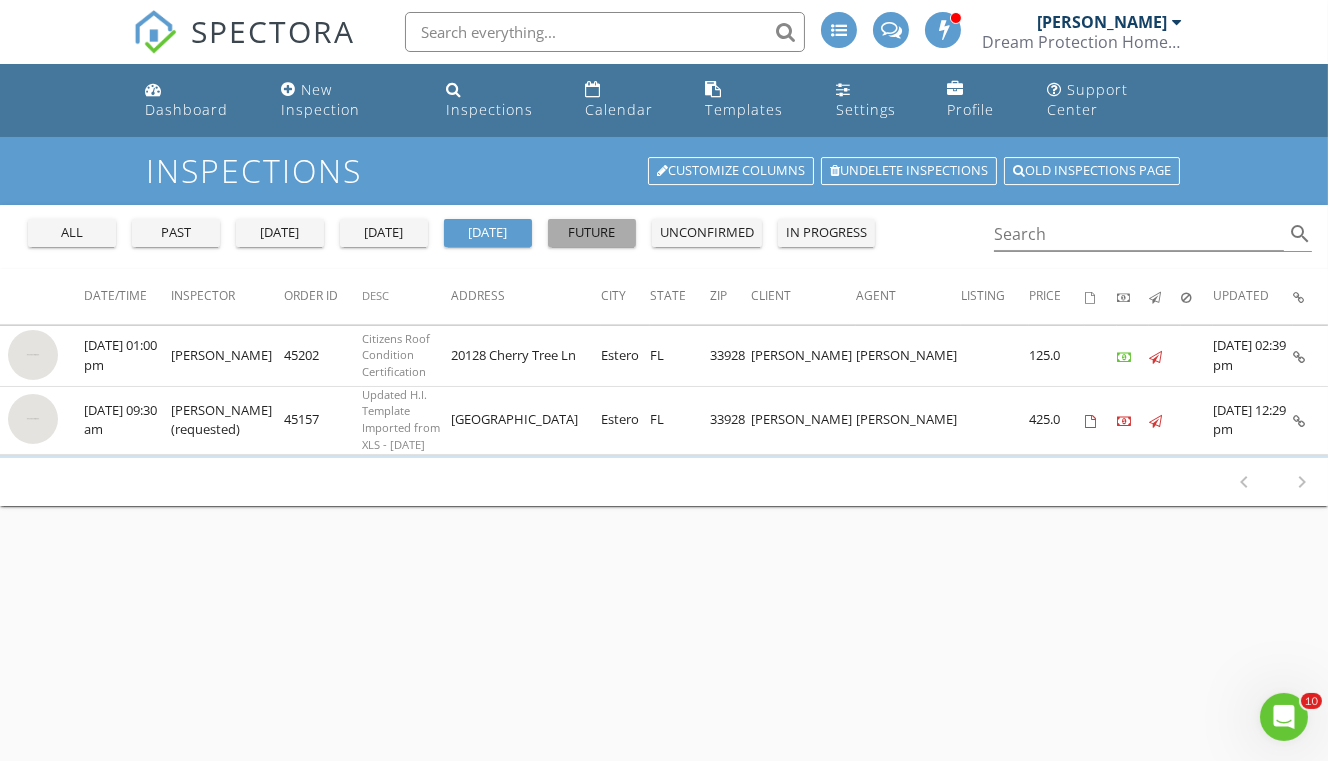 click on "future" at bounding box center (592, 233) 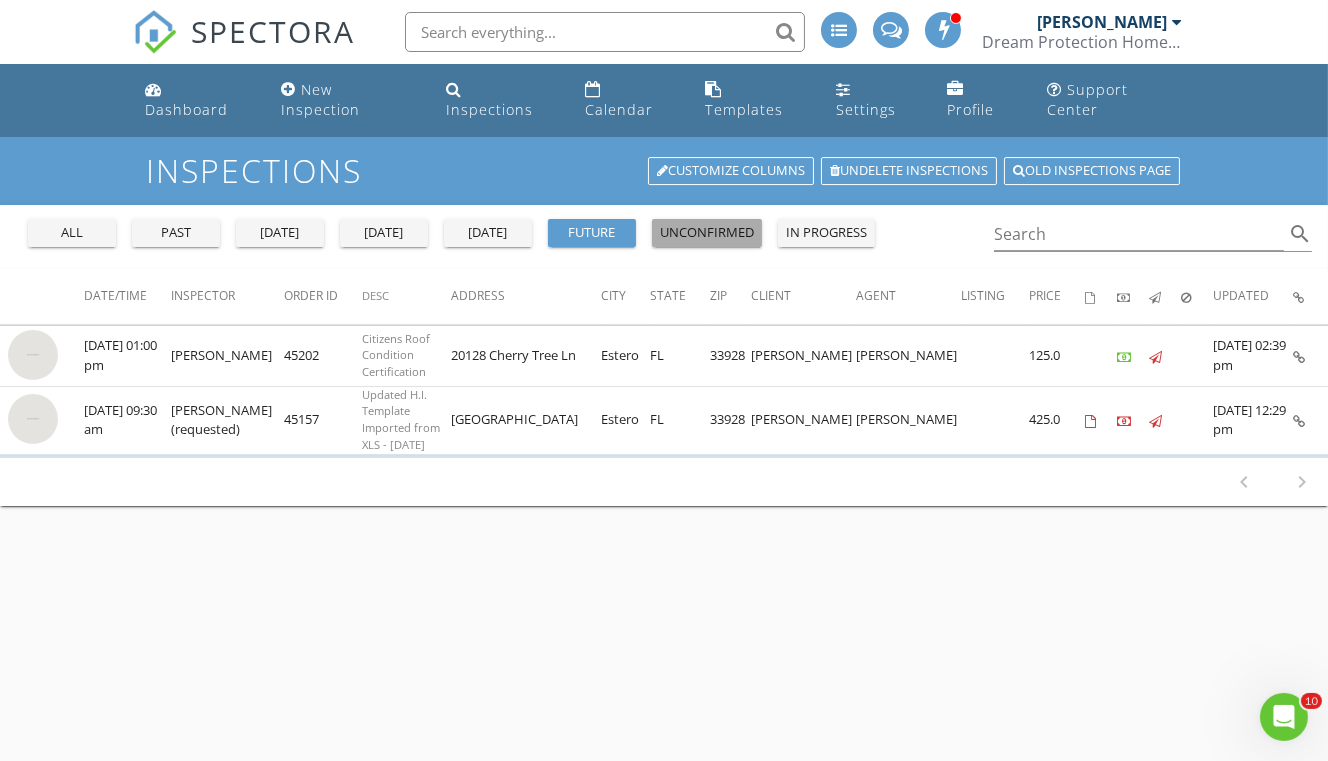 click on "unconfirmed" at bounding box center (707, 233) 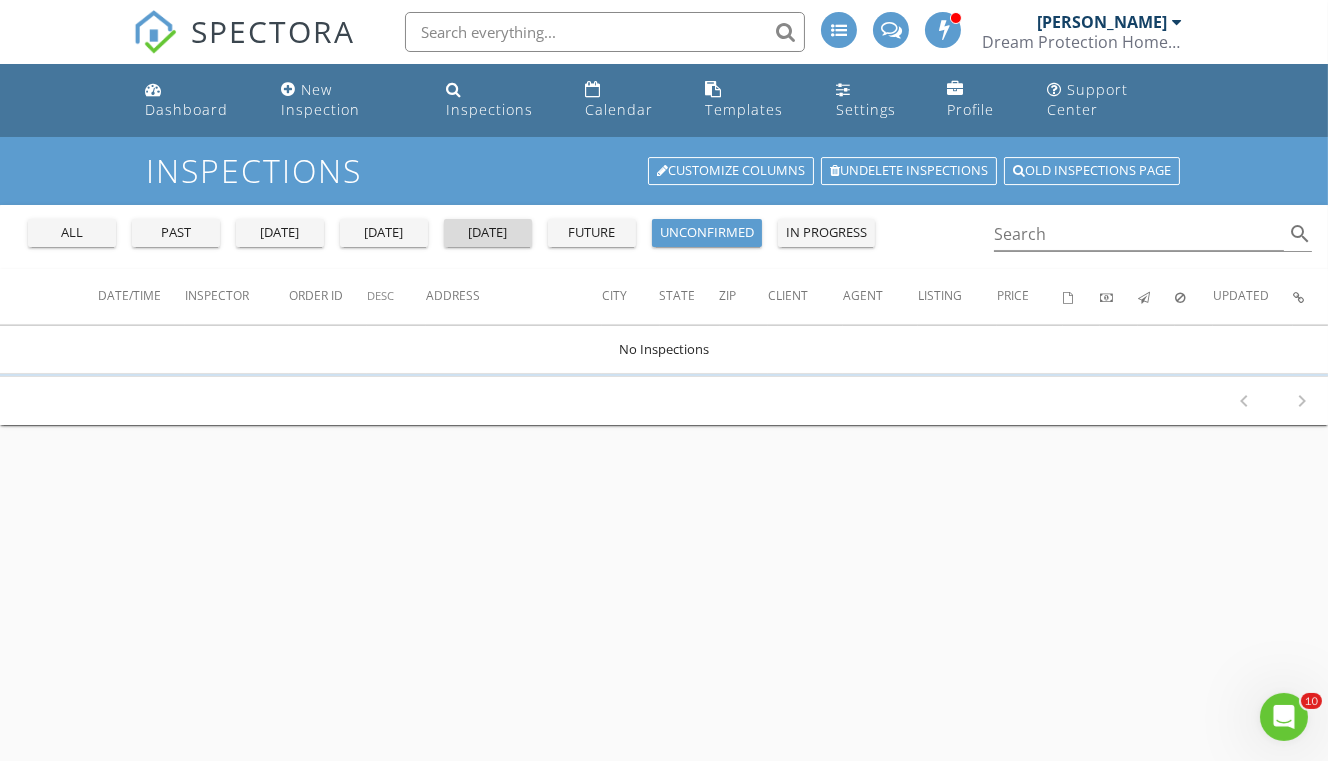 click on "tomorrow" at bounding box center (488, 233) 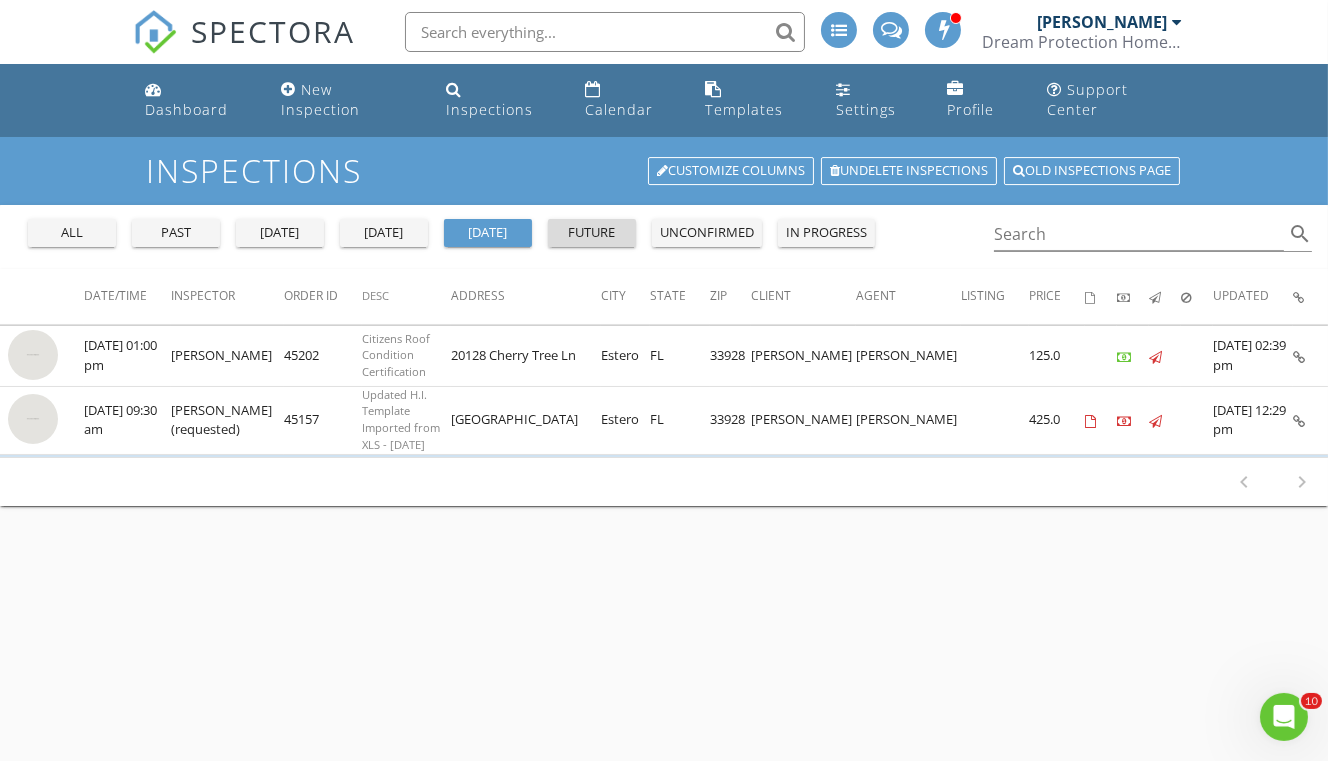 click on "future" at bounding box center [592, 233] 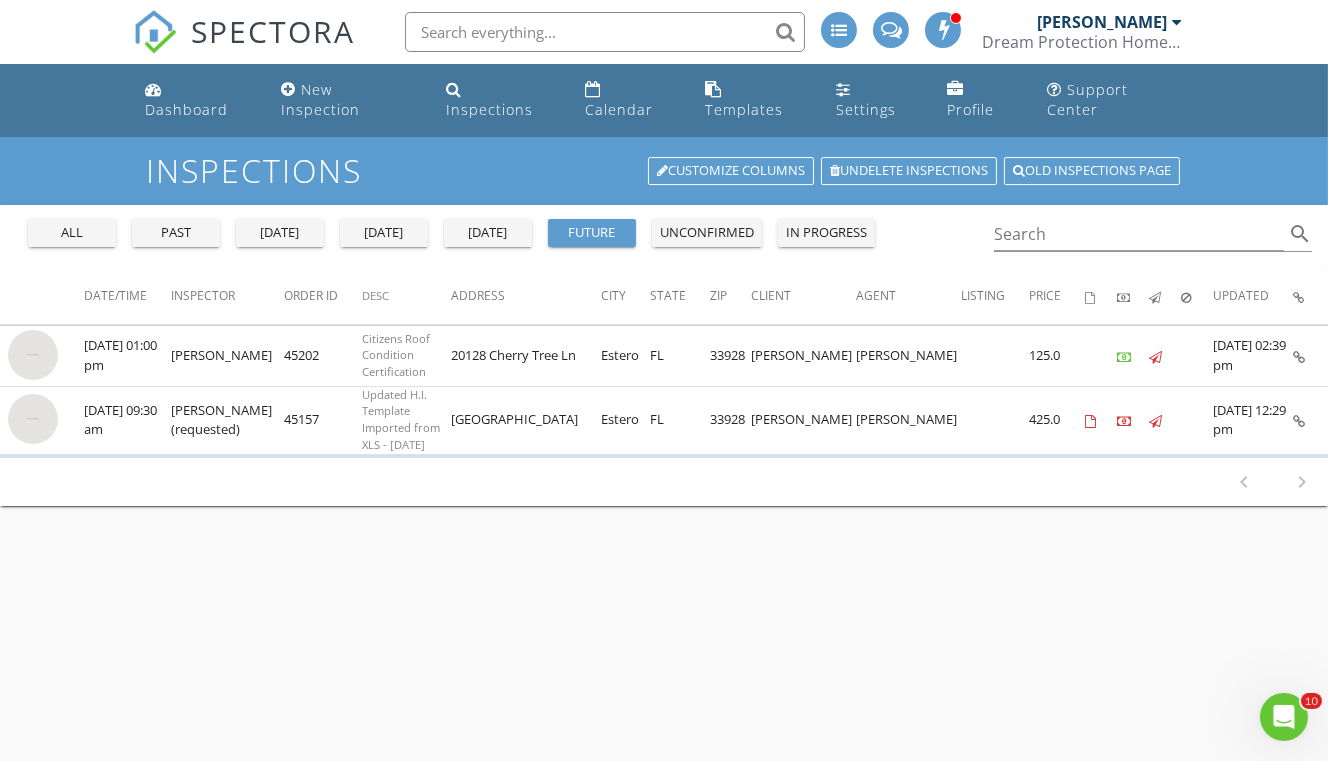 click at bounding box center [33, 355] 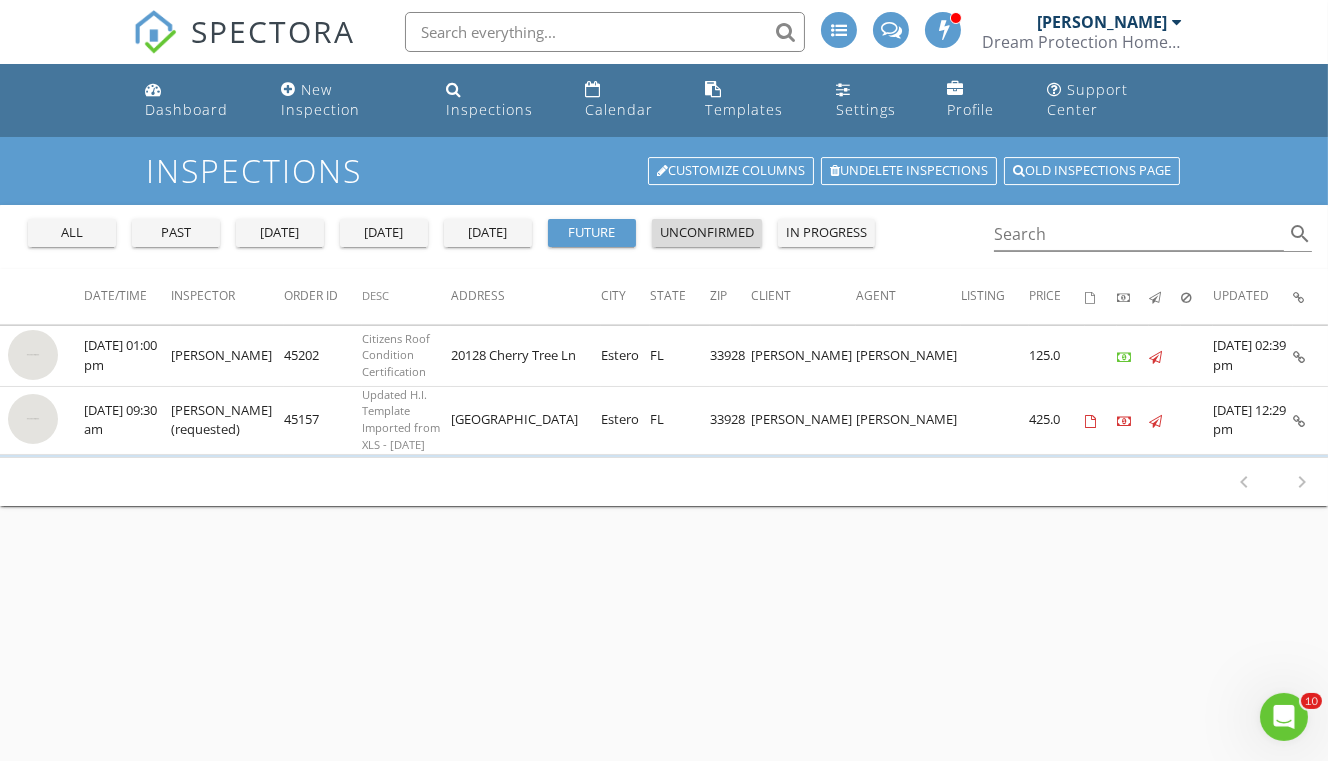 click on "unconfirmed" at bounding box center (707, 233) 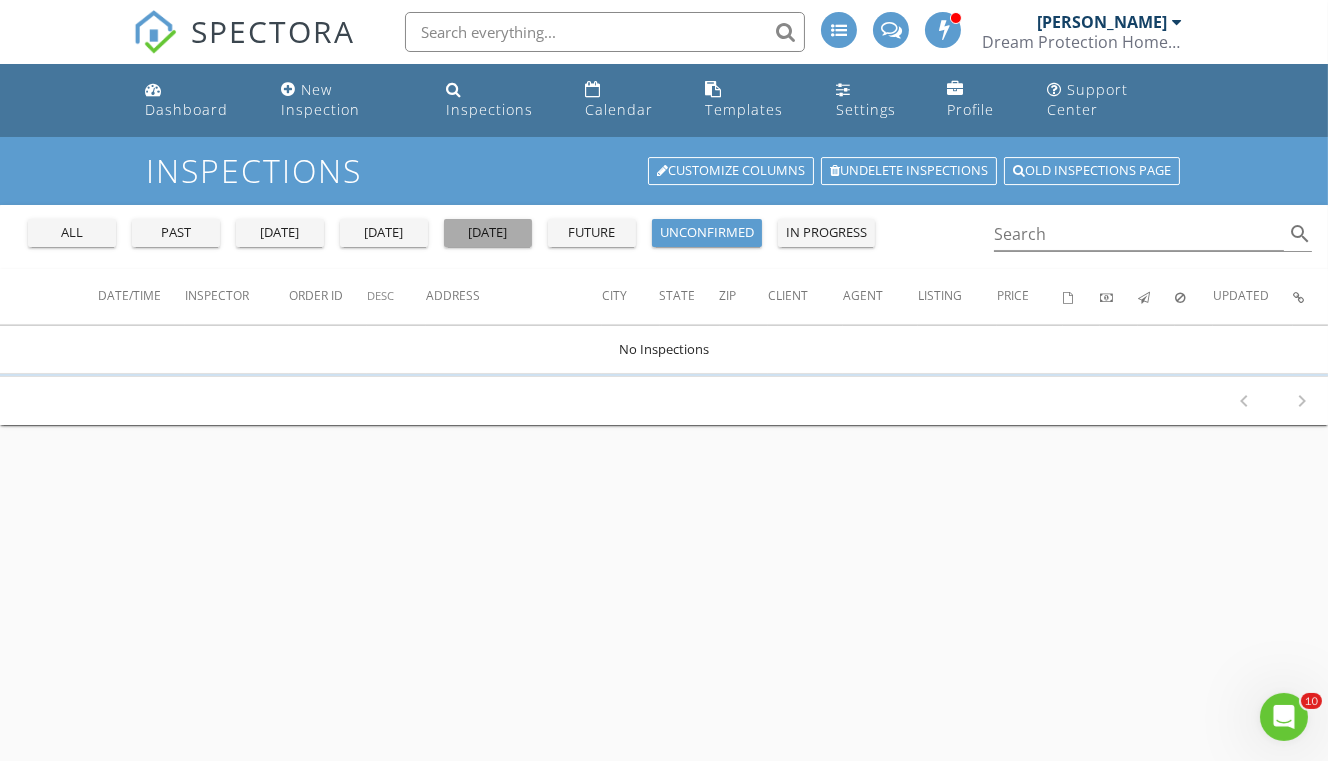 click on "tomorrow" at bounding box center (488, 233) 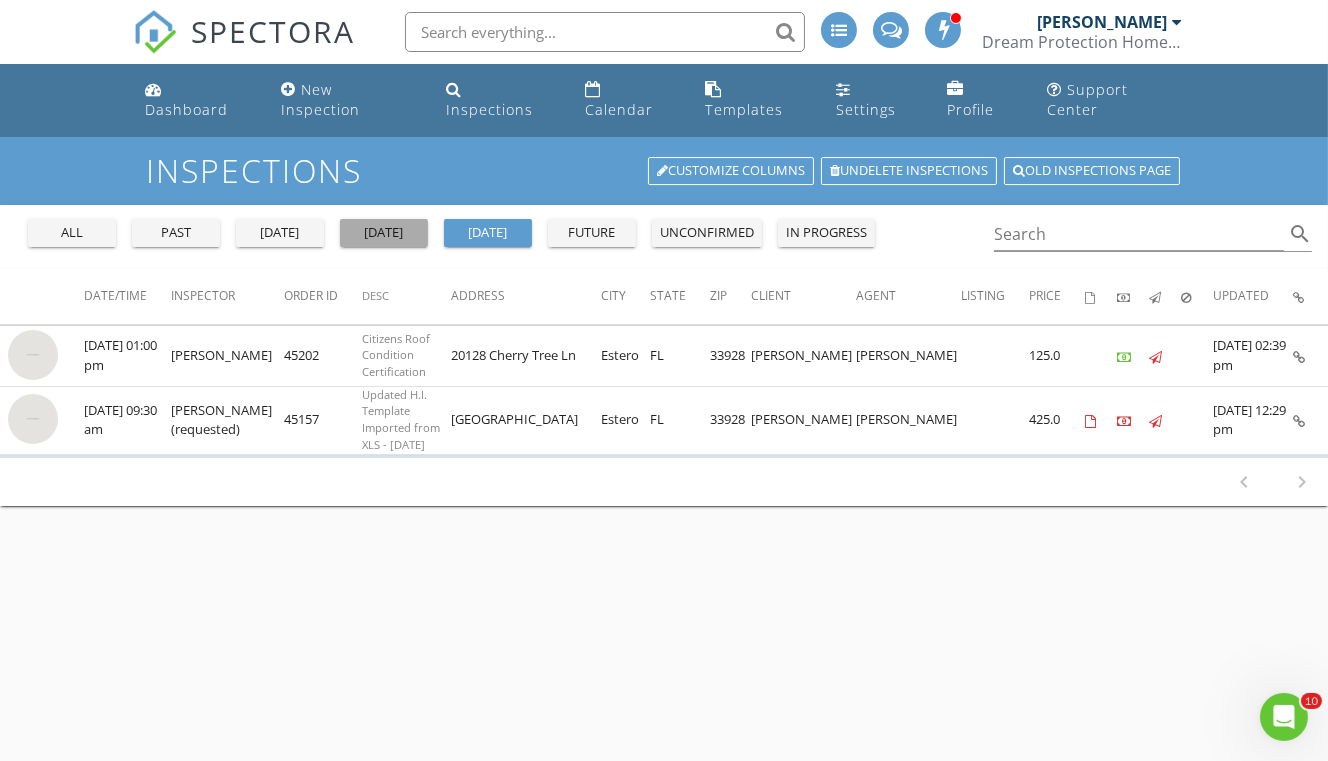 click on "today" at bounding box center [384, 233] 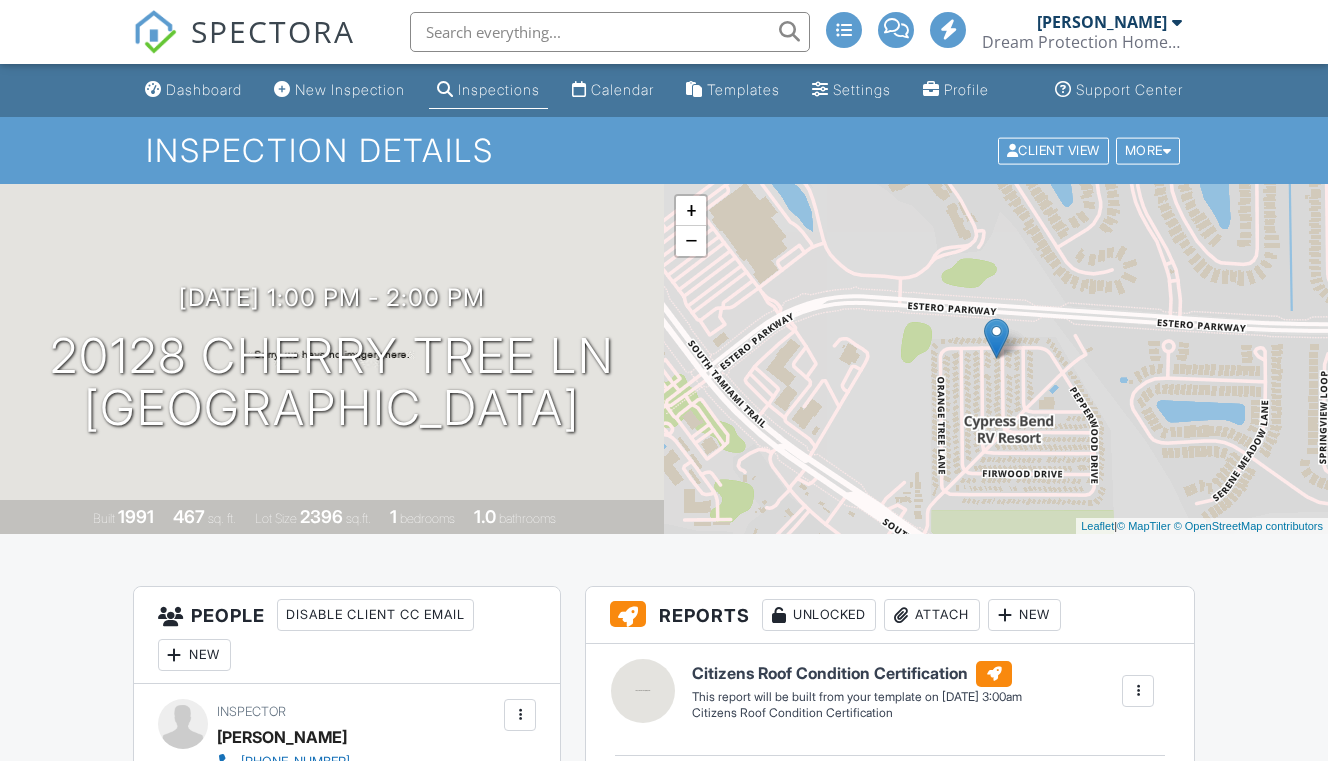 scroll, scrollTop: 562, scrollLeft: 0, axis: vertical 